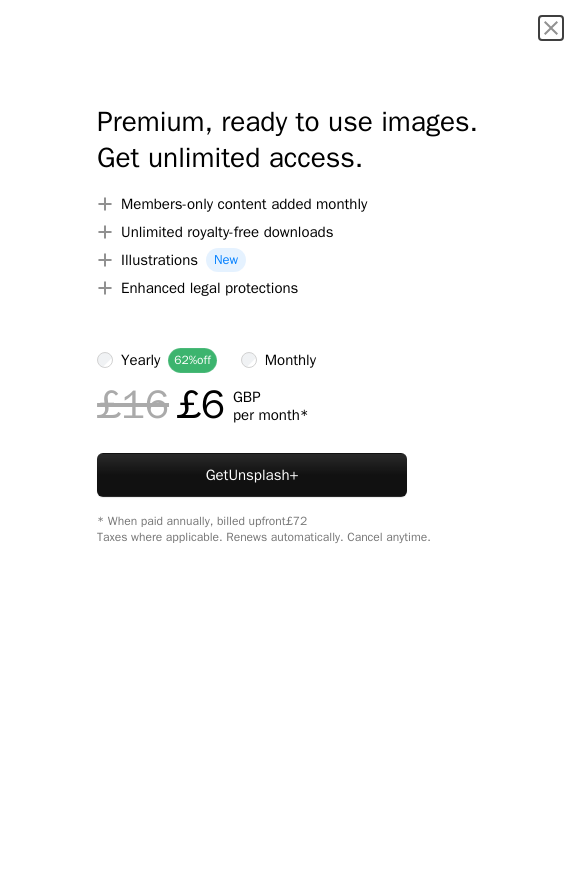 scroll, scrollTop: 13968, scrollLeft: 0, axis: vertical 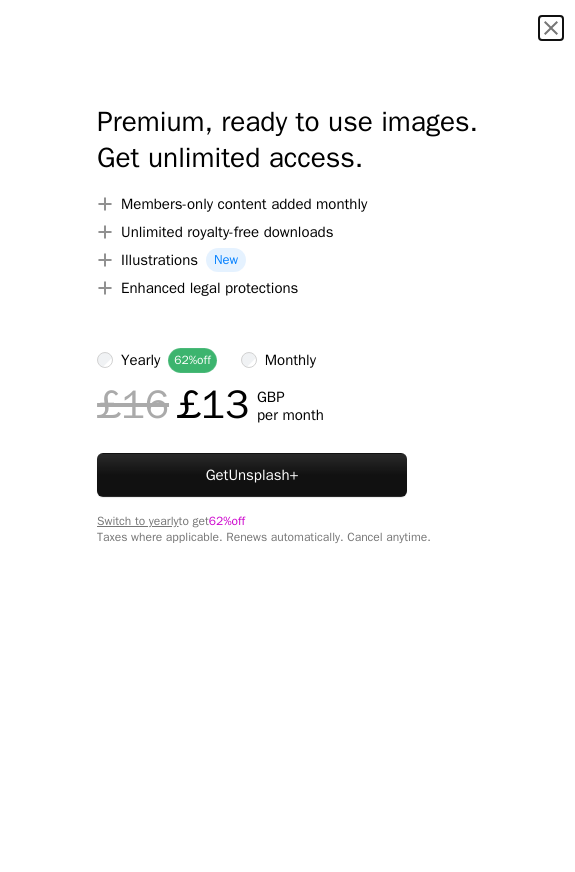click on "An X shape" at bounding box center [551, 28] 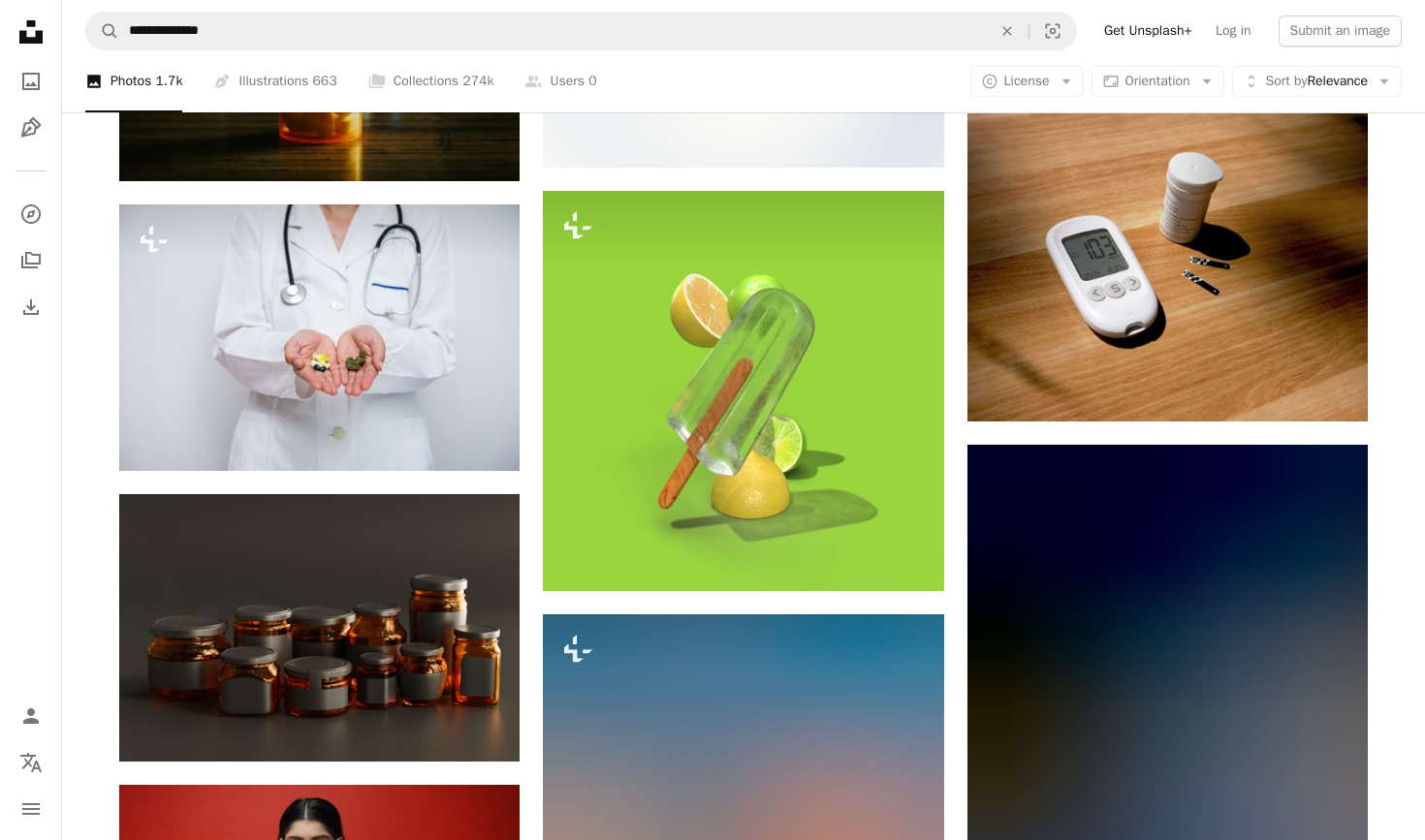 scroll, scrollTop: 18278, scrollLeft: 0, axis: vertical 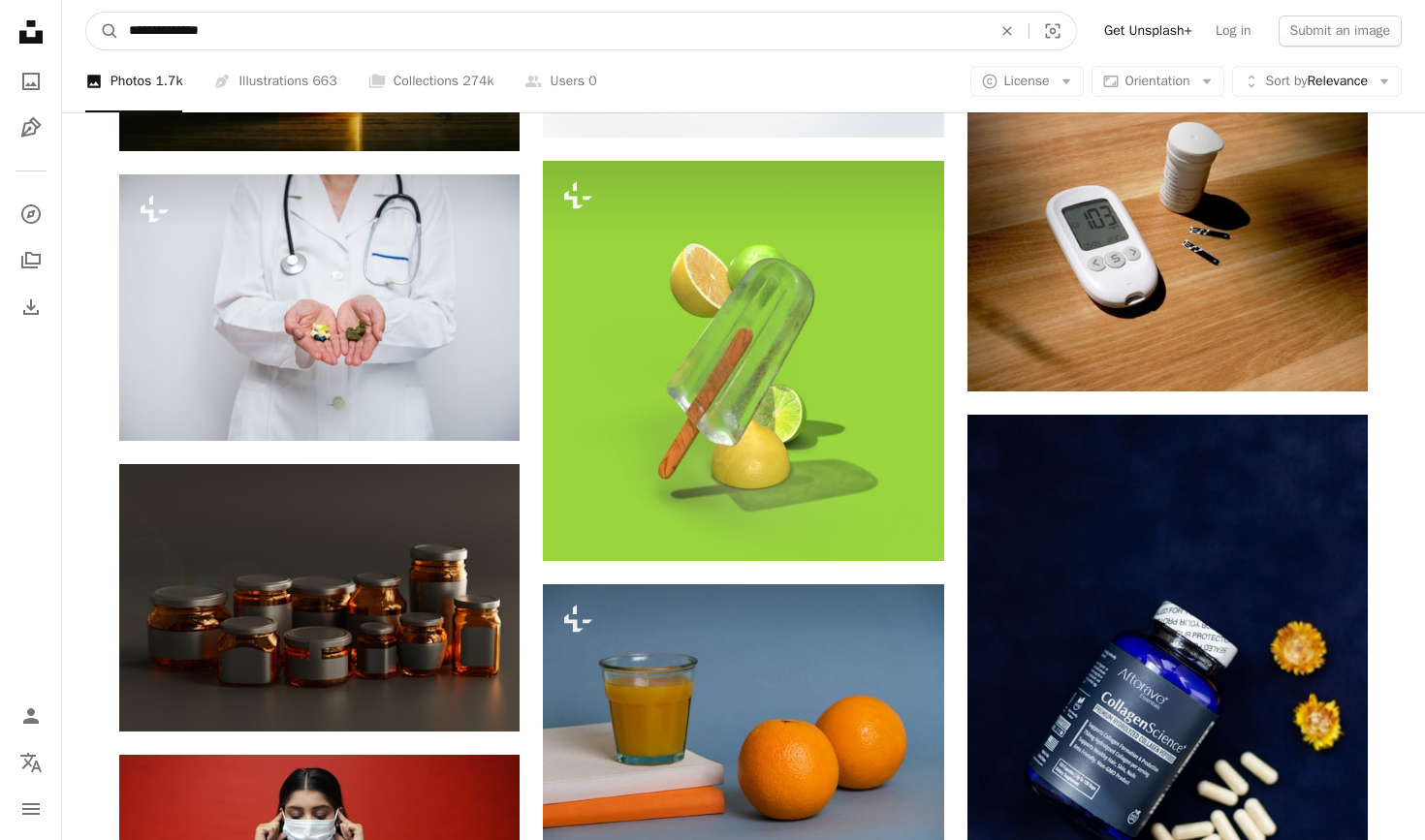 drag, startPoint x: 236, startPoint y: 34, endPoint x: 168, endPoint y: 34, distance: 68 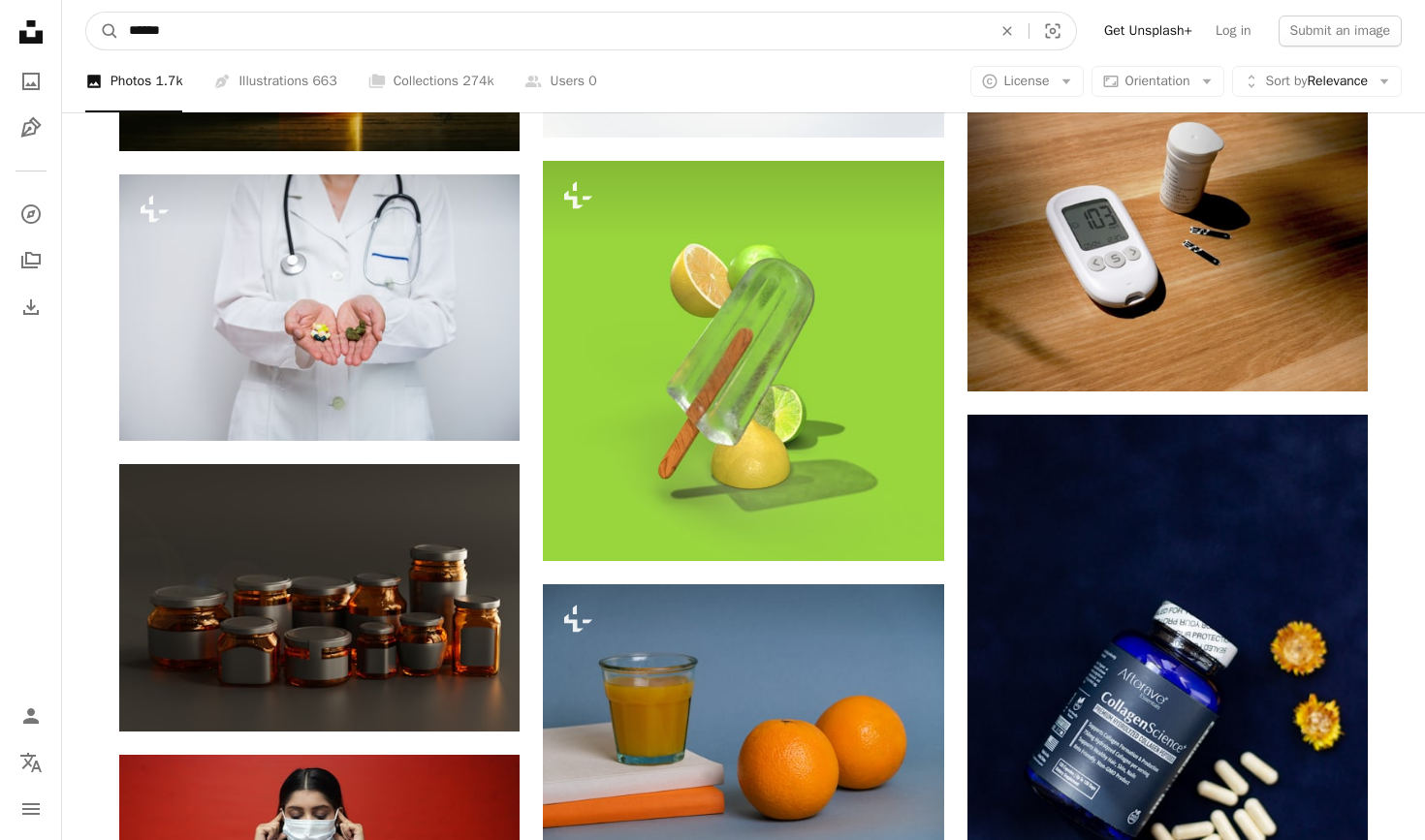 click on "A magnifying glass" at bounding box center (103, 31) 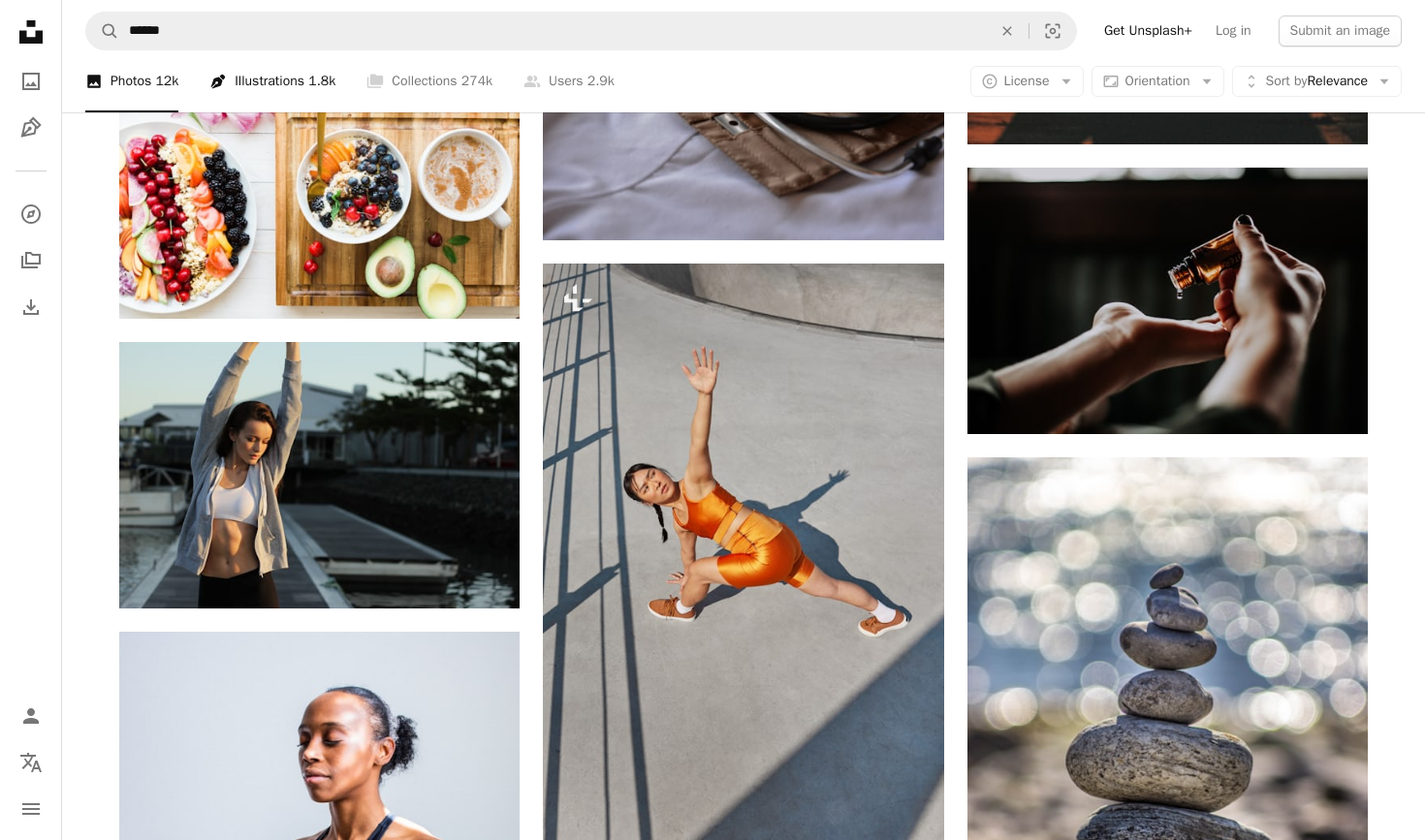 scroll, scrollTop: 1907, scrollLeft: 0, axis: vertical 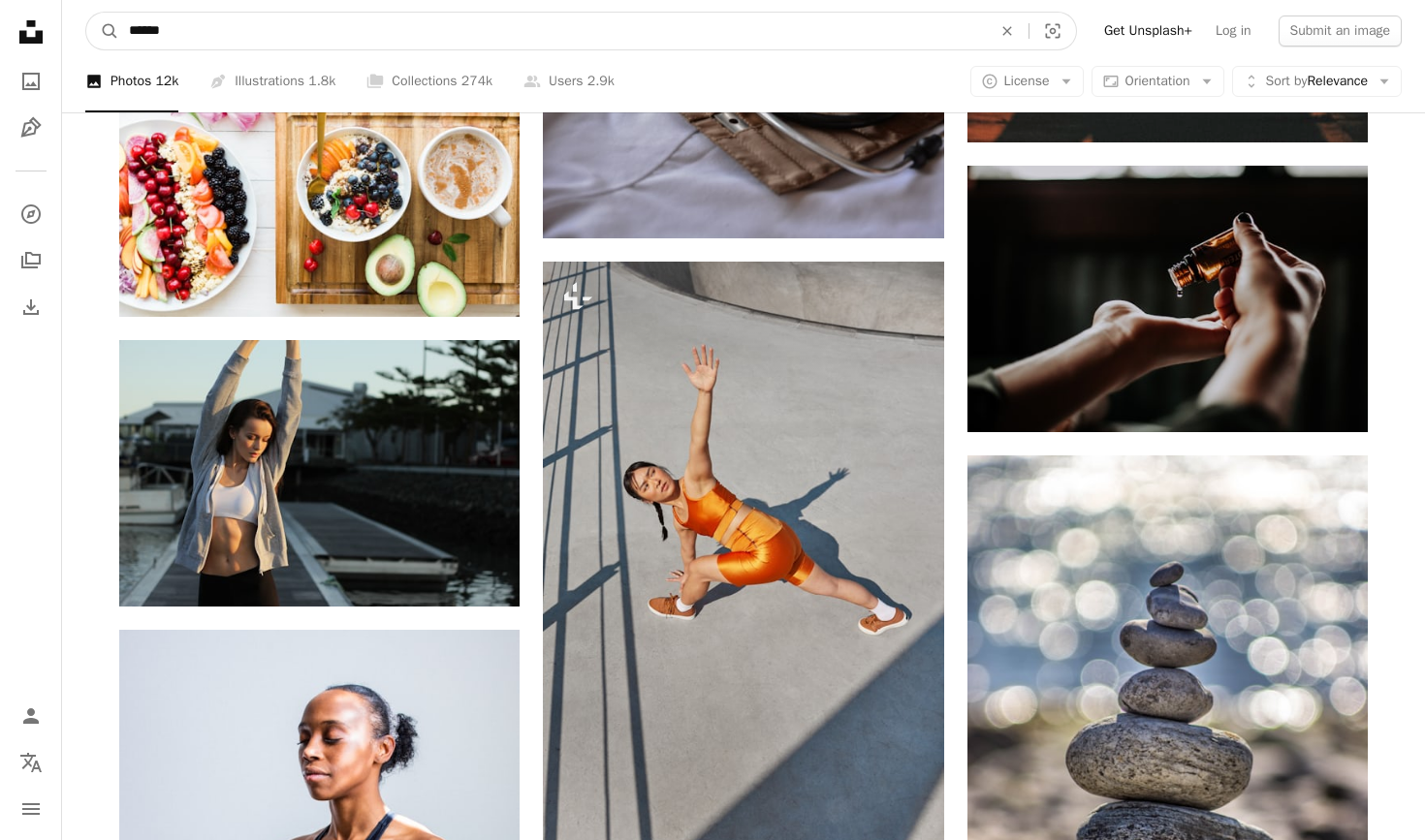 click on "******" at bounding box center (553, 31) 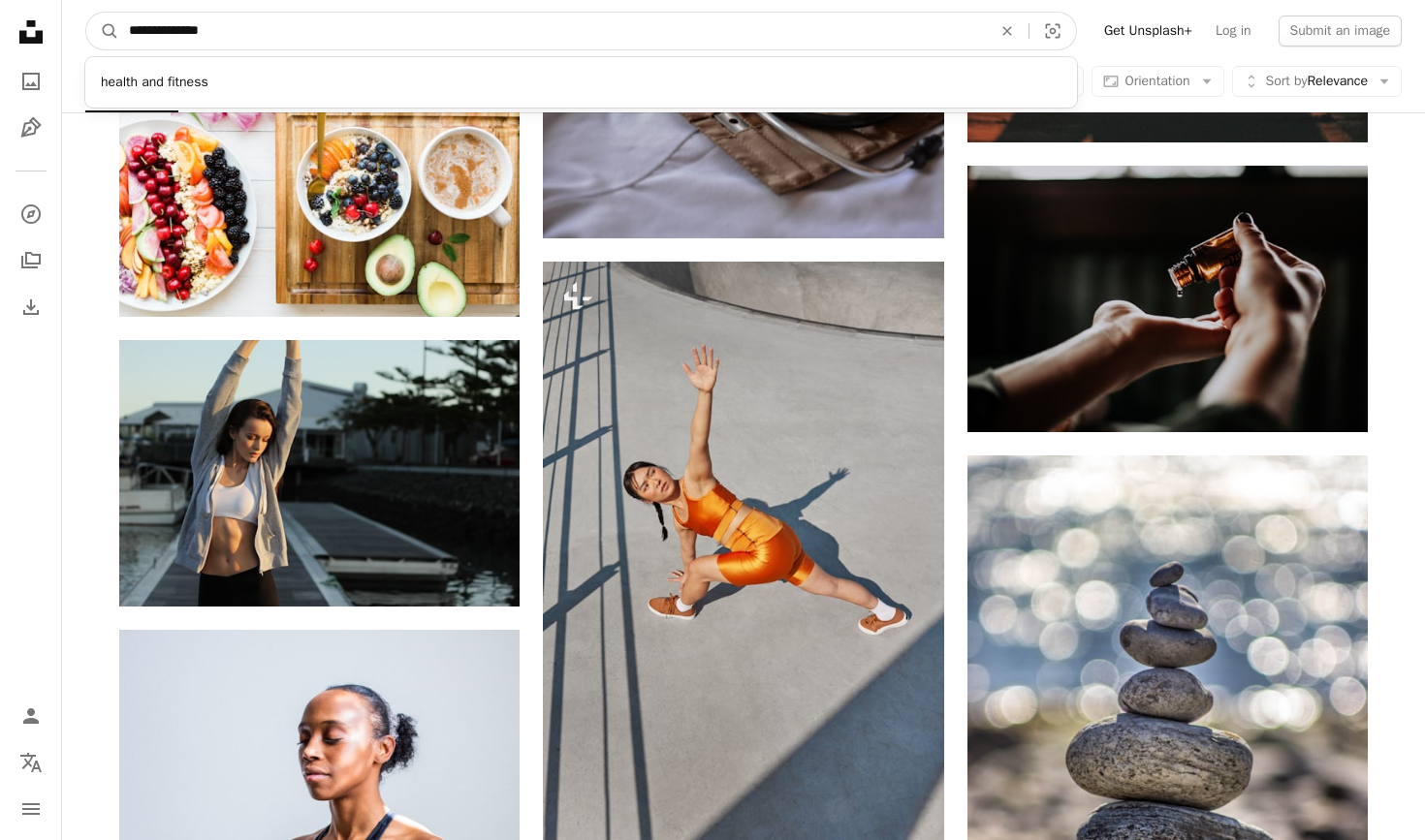 type on "**********" 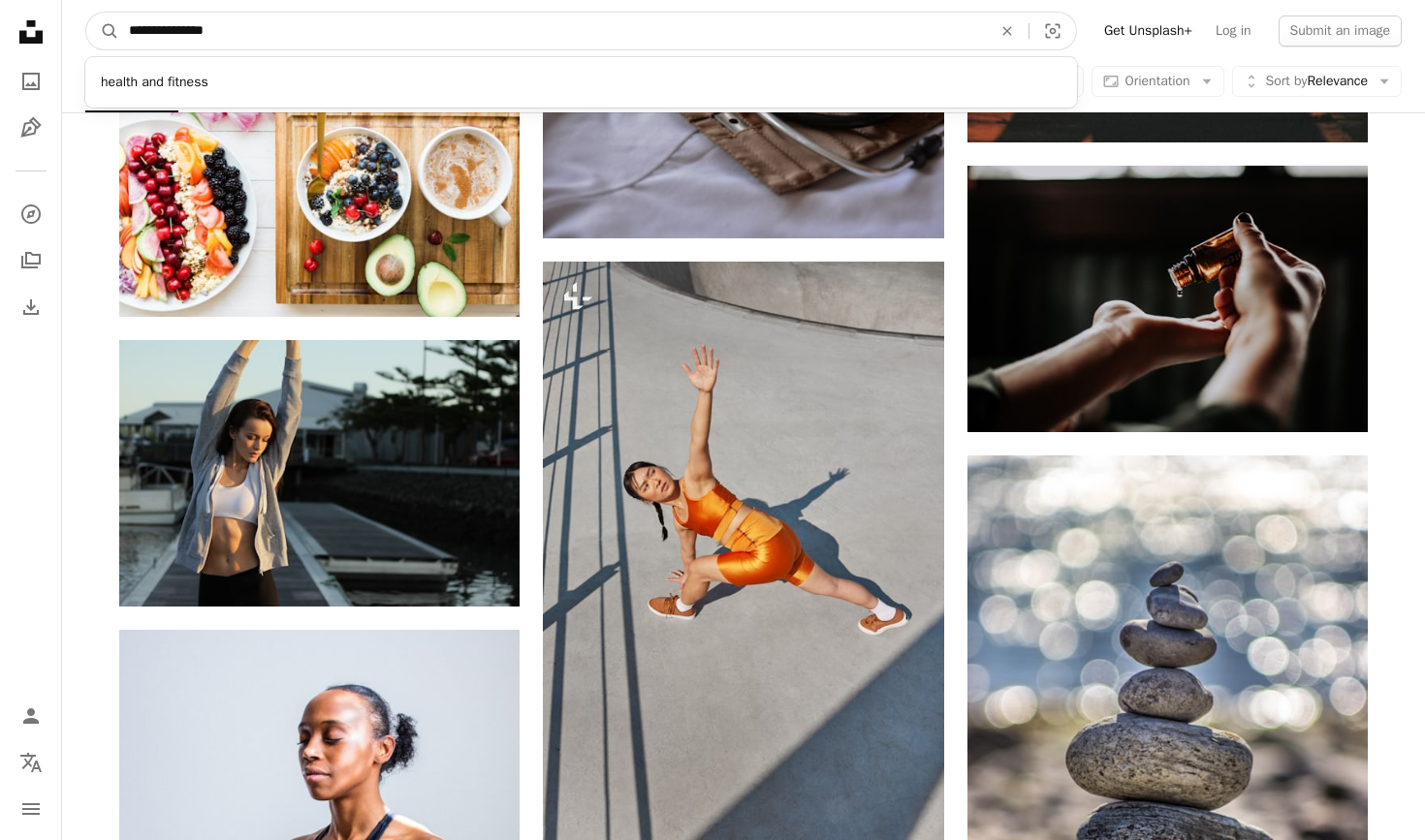 click on "A magnifying glass" at bounding box center (103, 31) 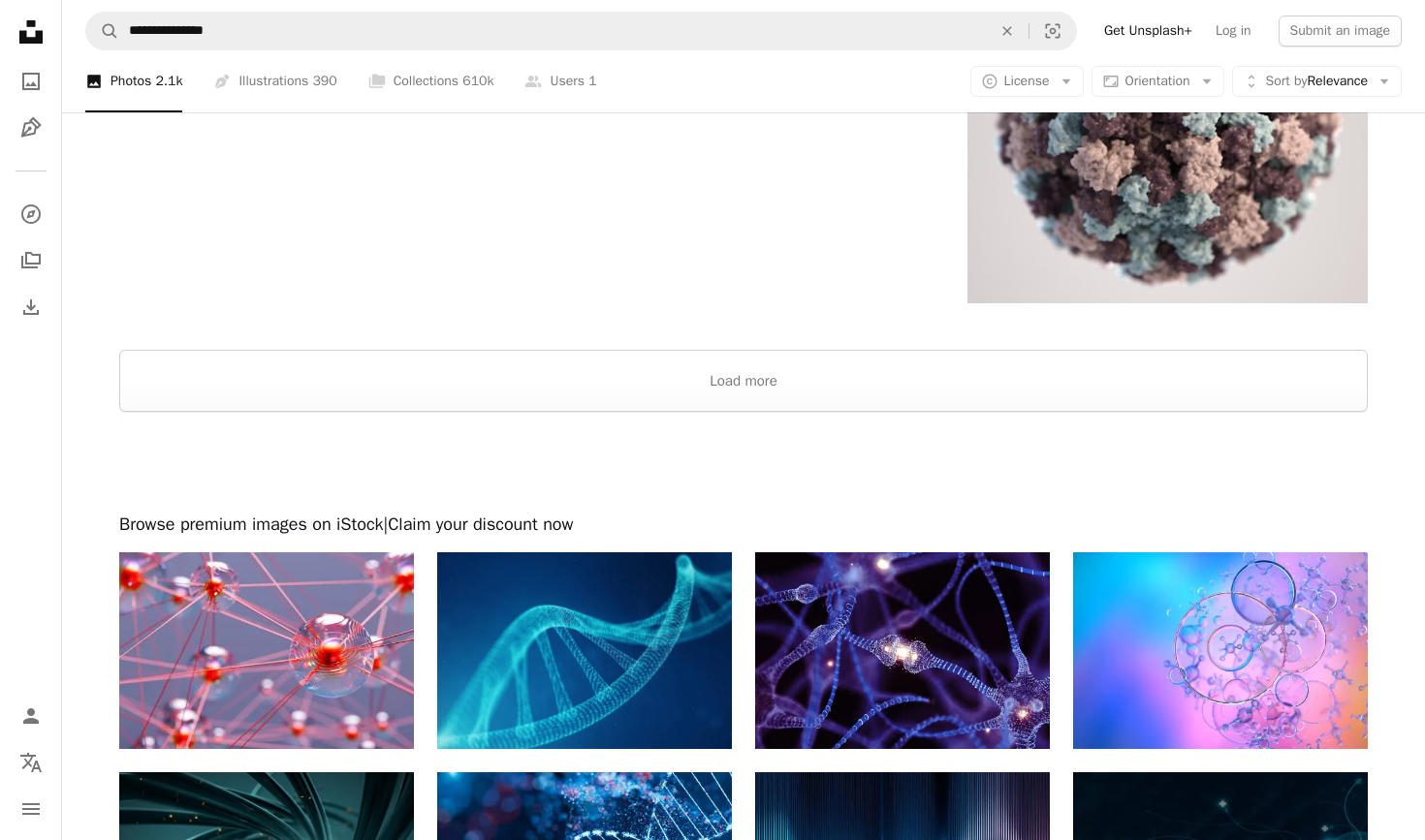 scroll, scrollTop: 3604, scrollLeft: 0, axis: vertical 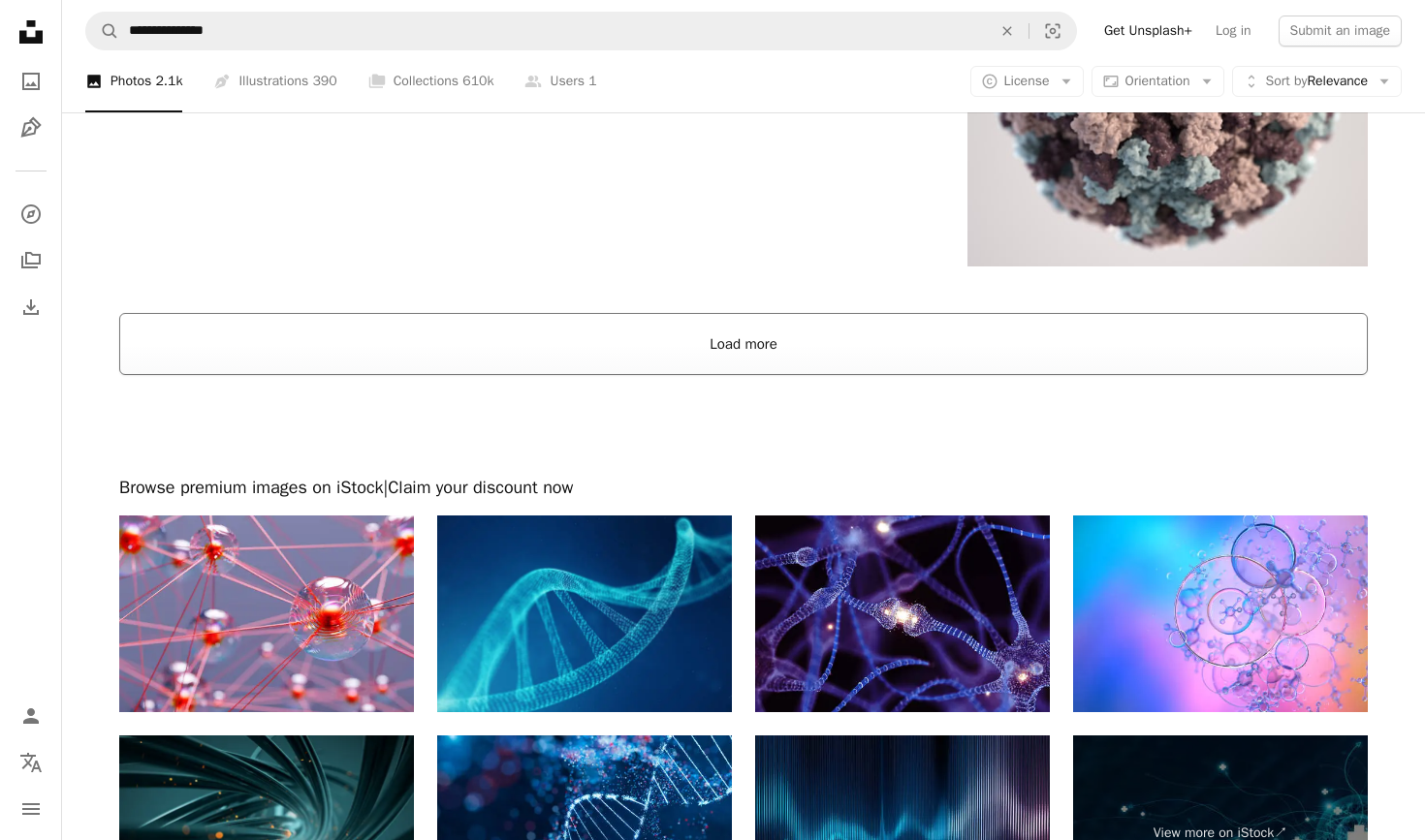 click on "Load more" at bounding box center (744, 344) 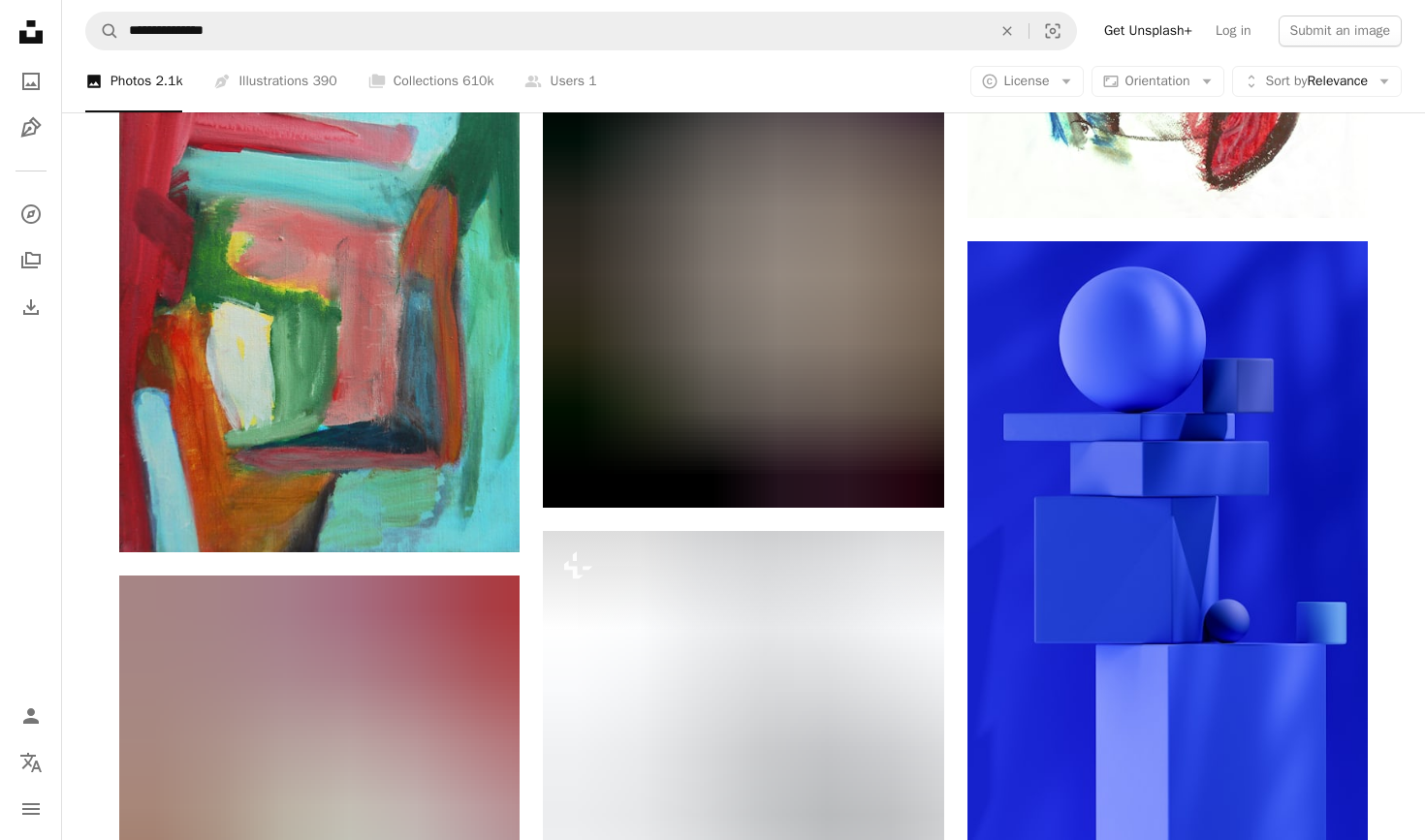 scroll, scrollTop: 12783, scrollLeft: 0, axis: vertical 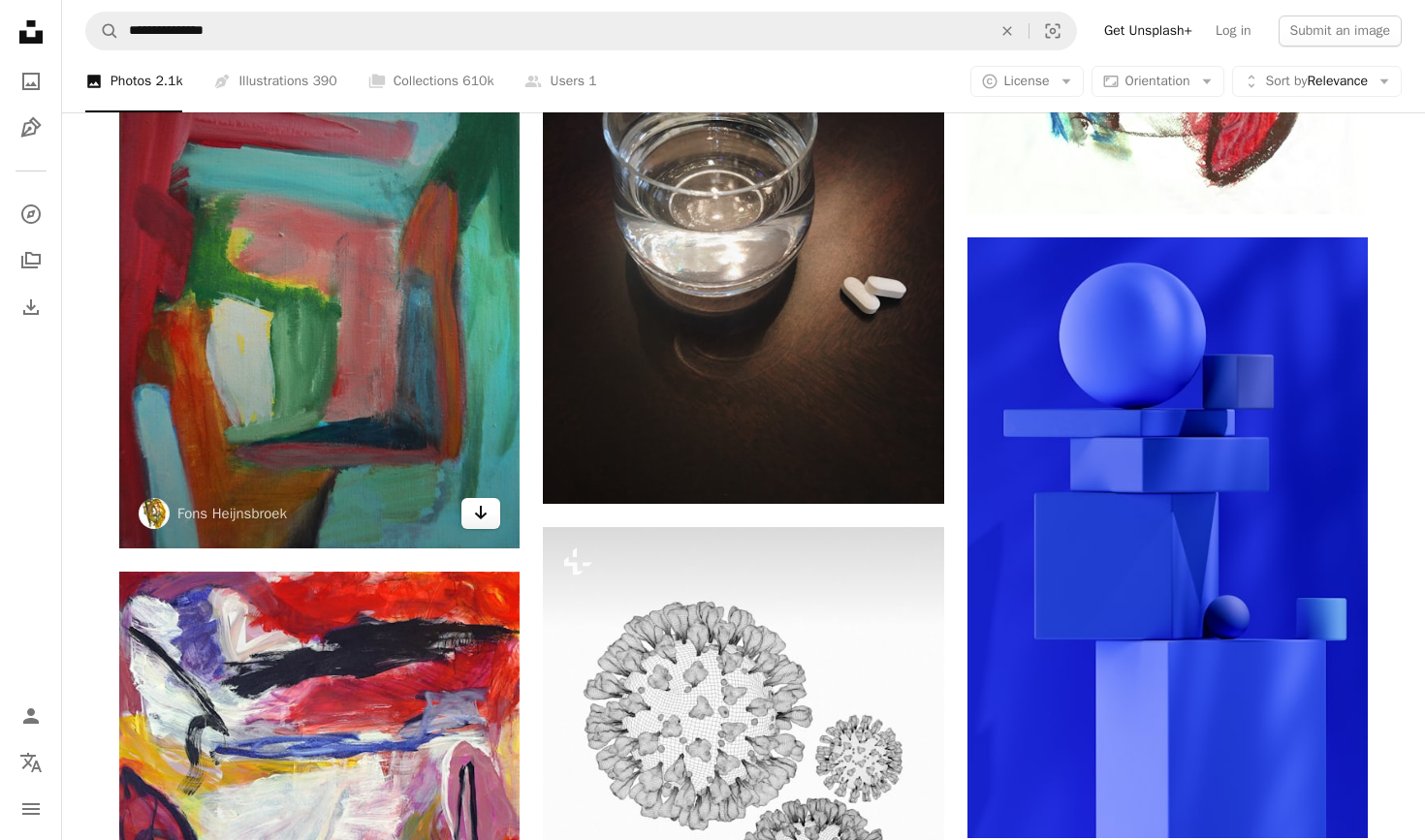 click on "Arrow pointing down" at bounding box center [481, 513] 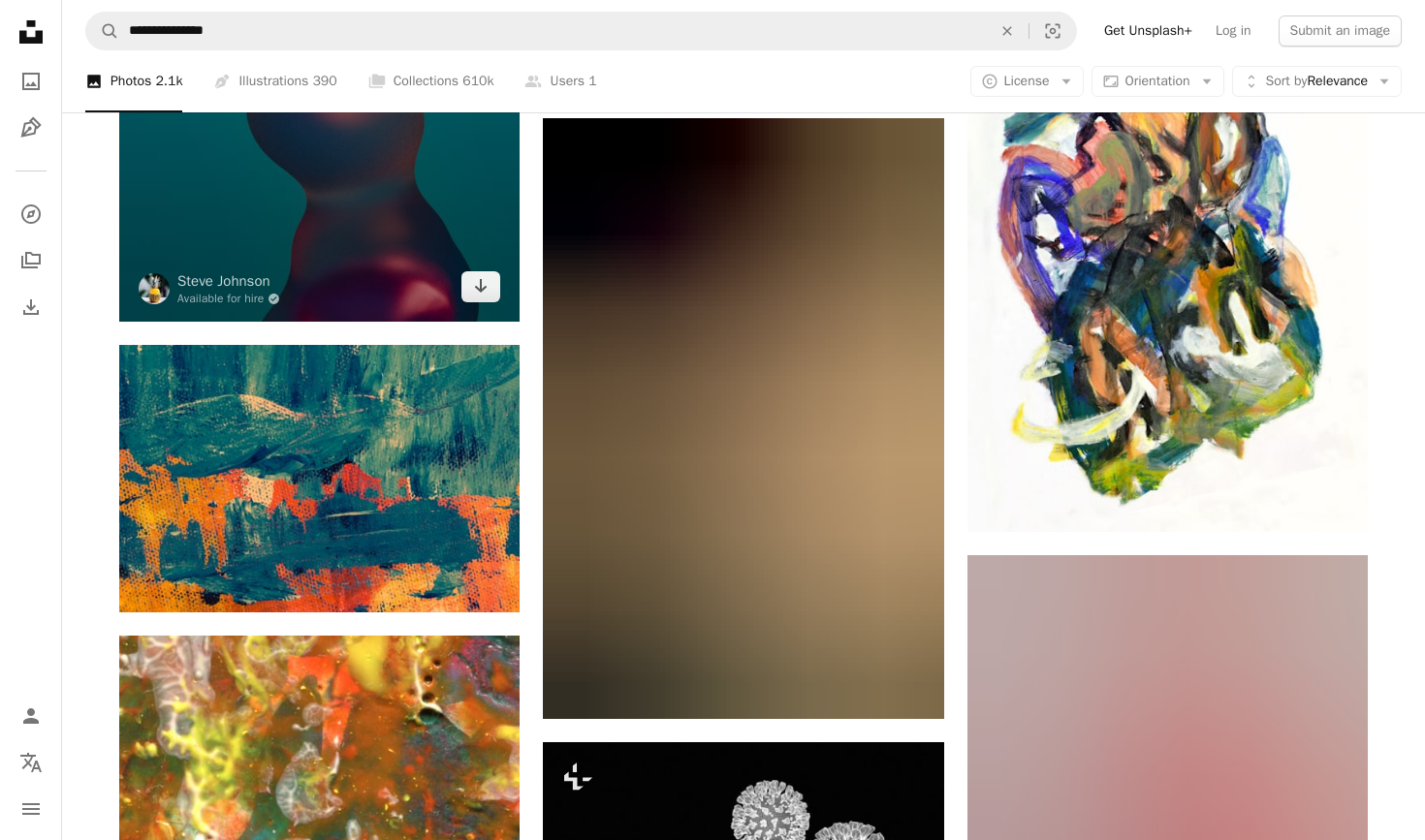 scroll, scrollTop: 14720, scrollLeft: 0, axis: vertical 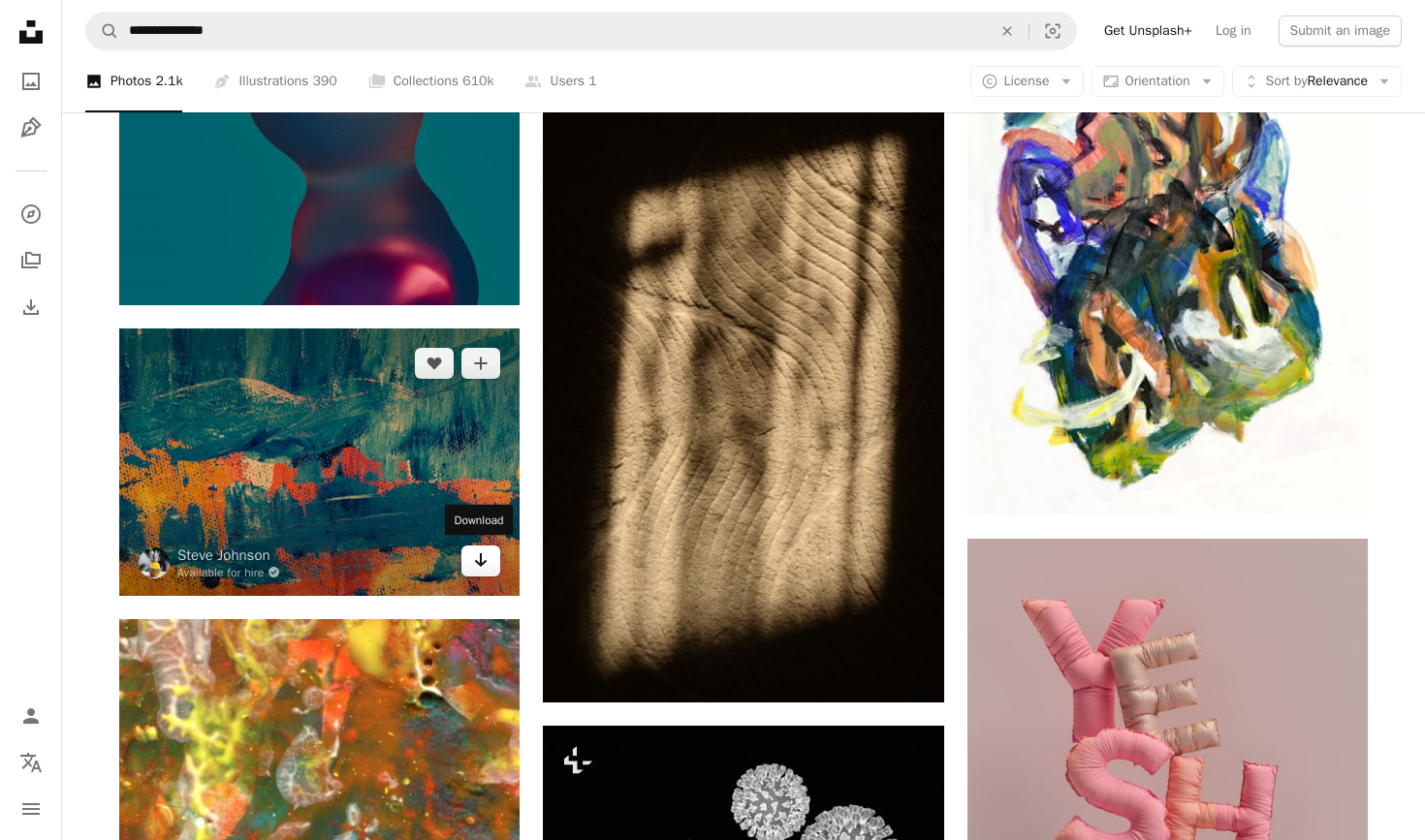 click on "Arrow pointing down" 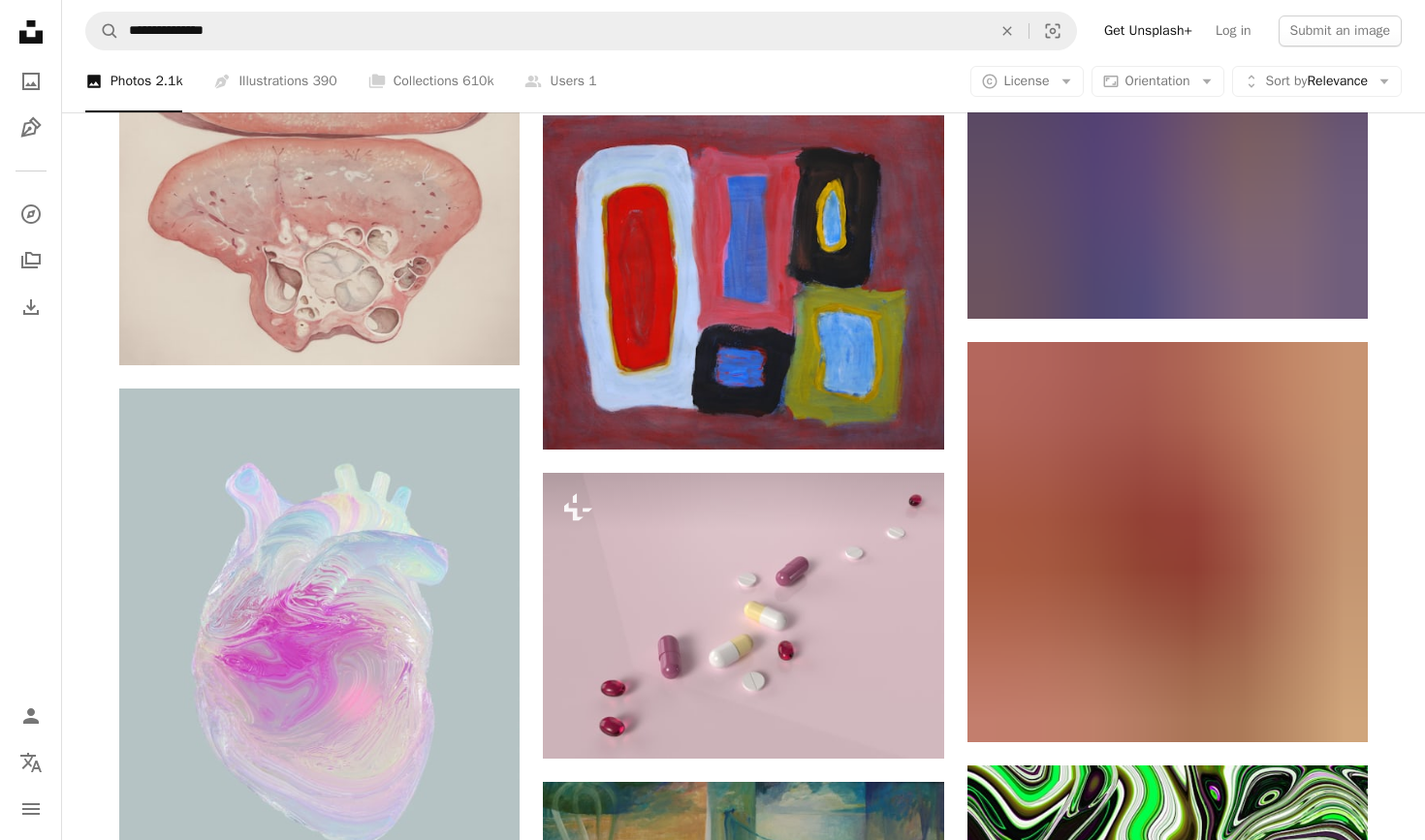 scroll, scrollTop: 17353, scrollLeft: 0, axis: vertical 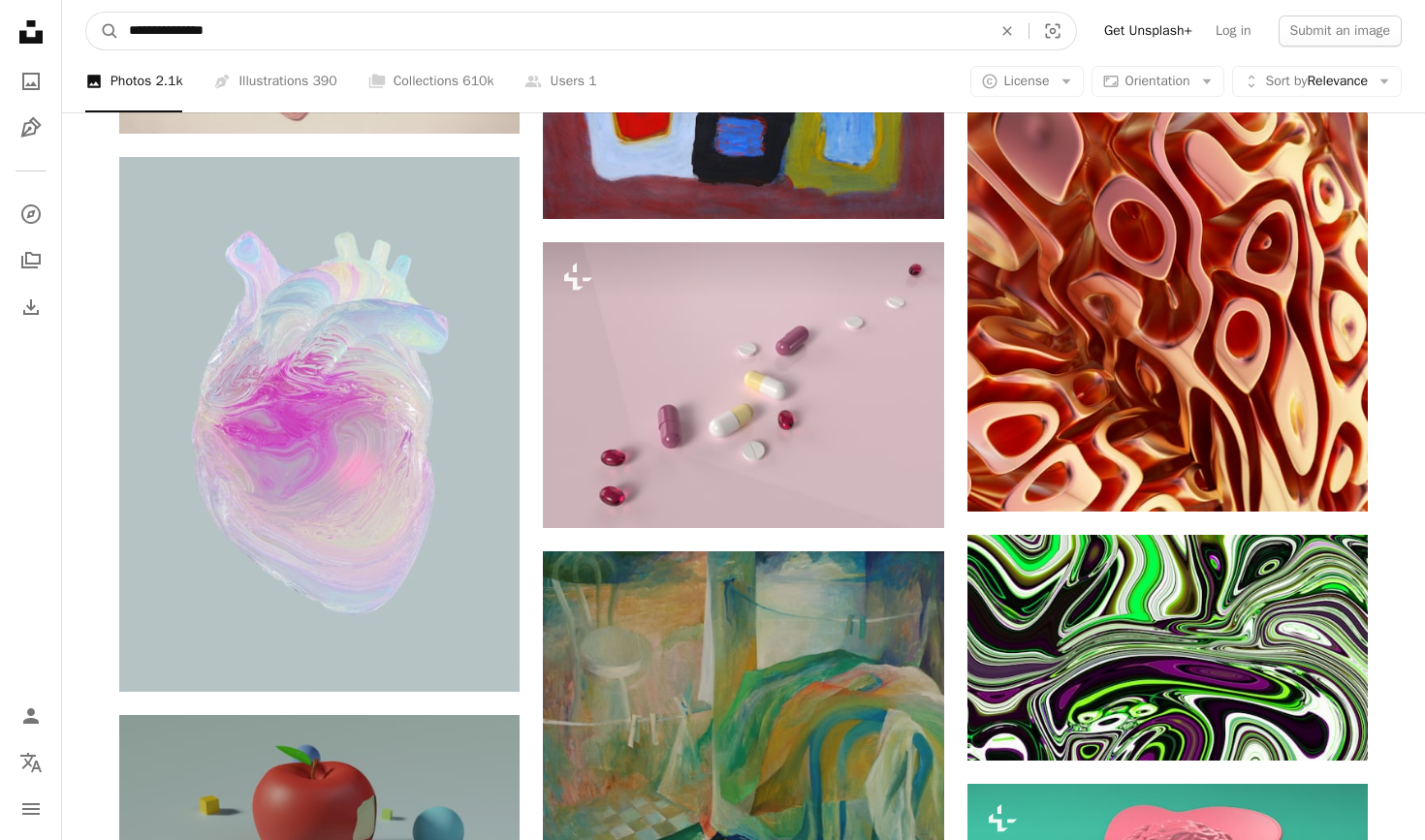click on "**********" at bounding box center [553, 31] 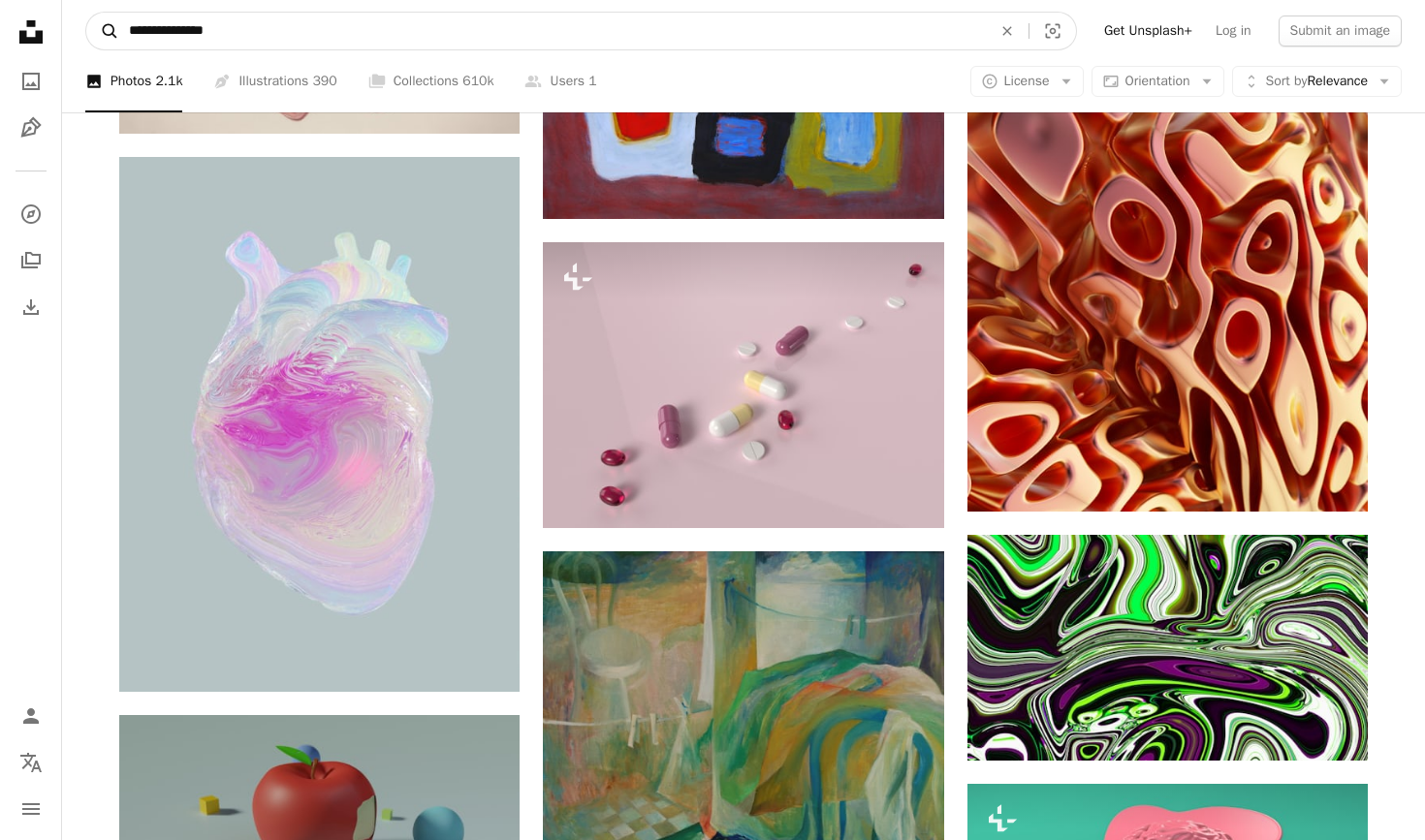 drag, startPoint x: 171, startPoint y: 31, endPoint x: 109, endPoint y: 30, distance: 62.00806 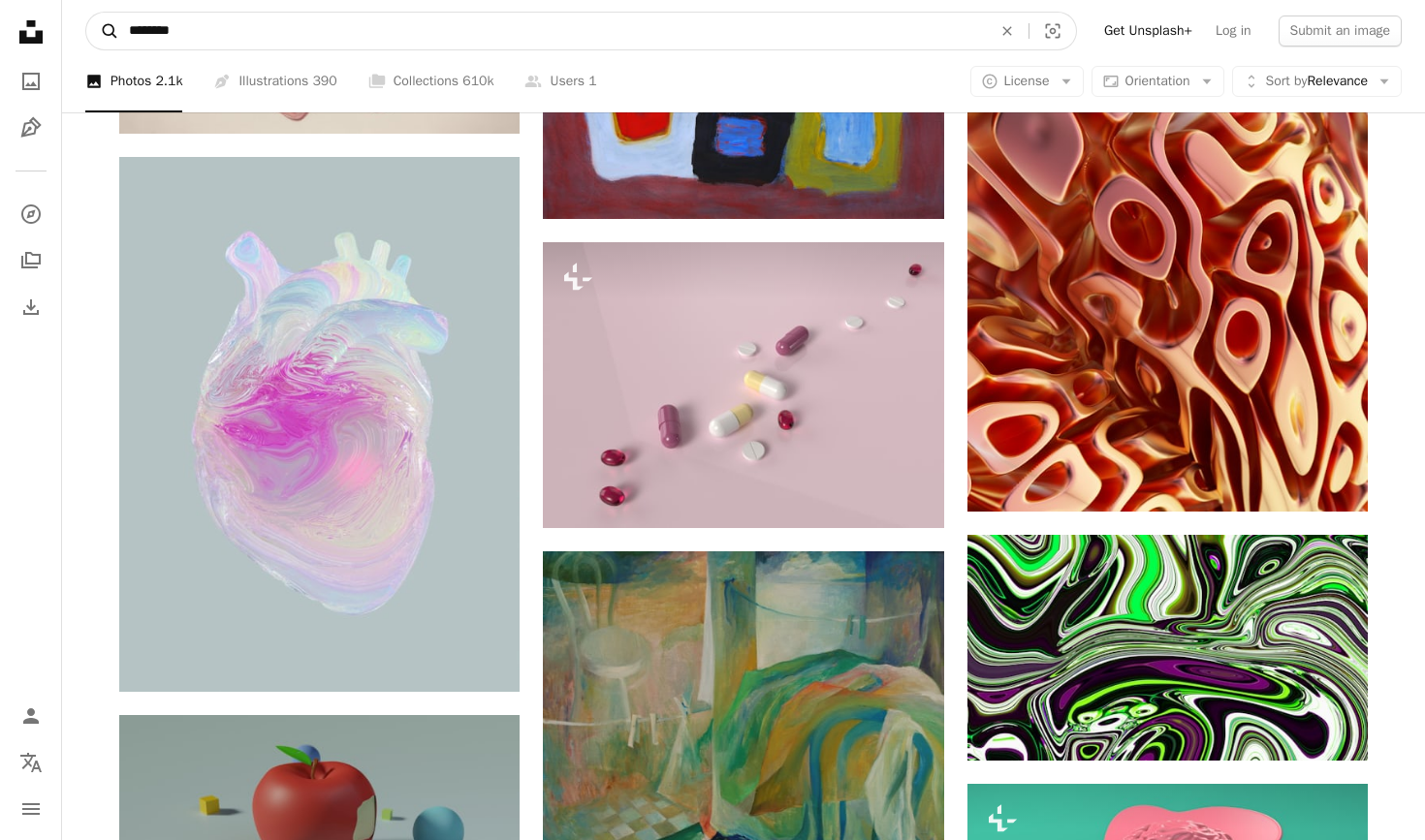 type on "********" 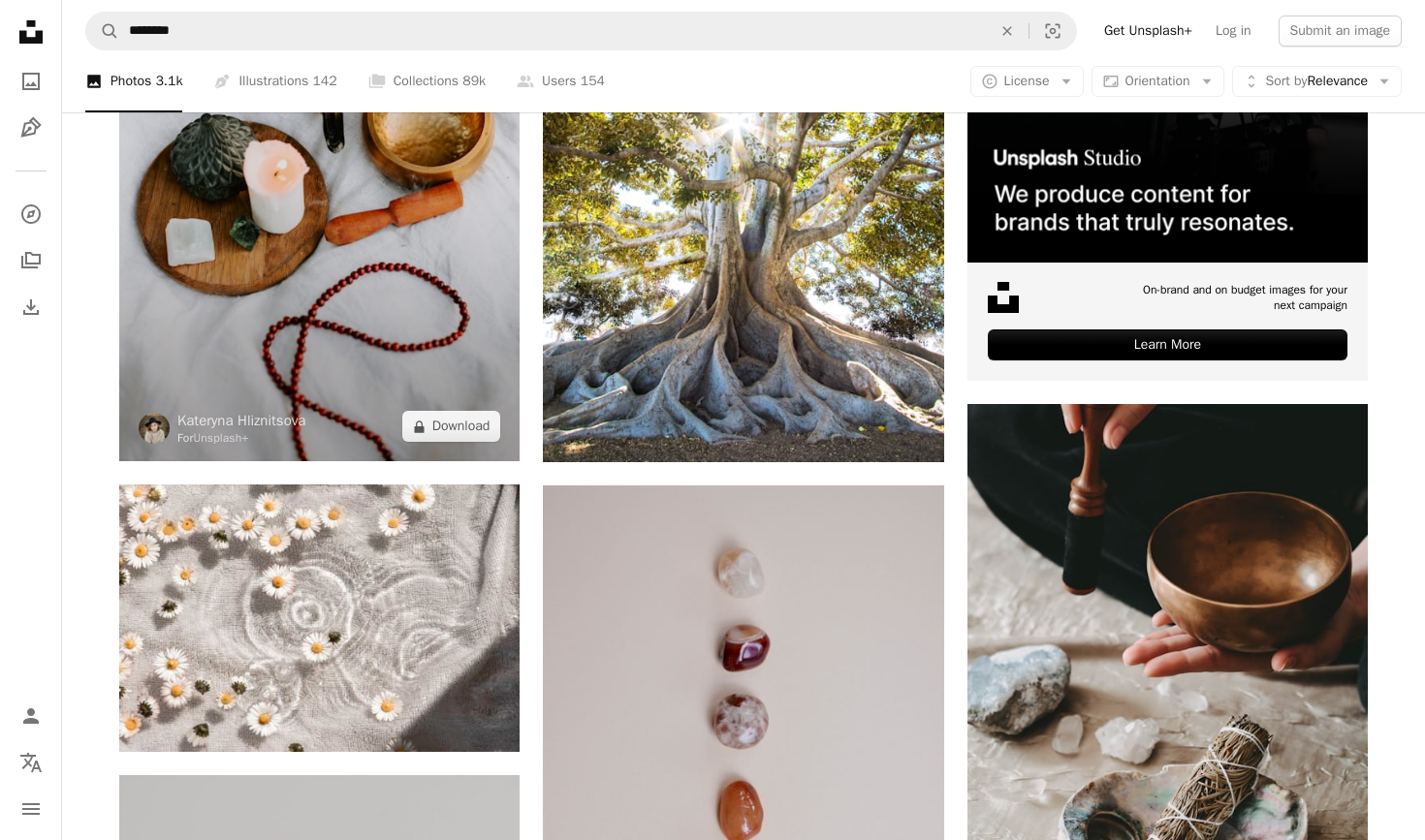 scroll, scrollTop: 523, scrollLeft: 0, axis: vertical 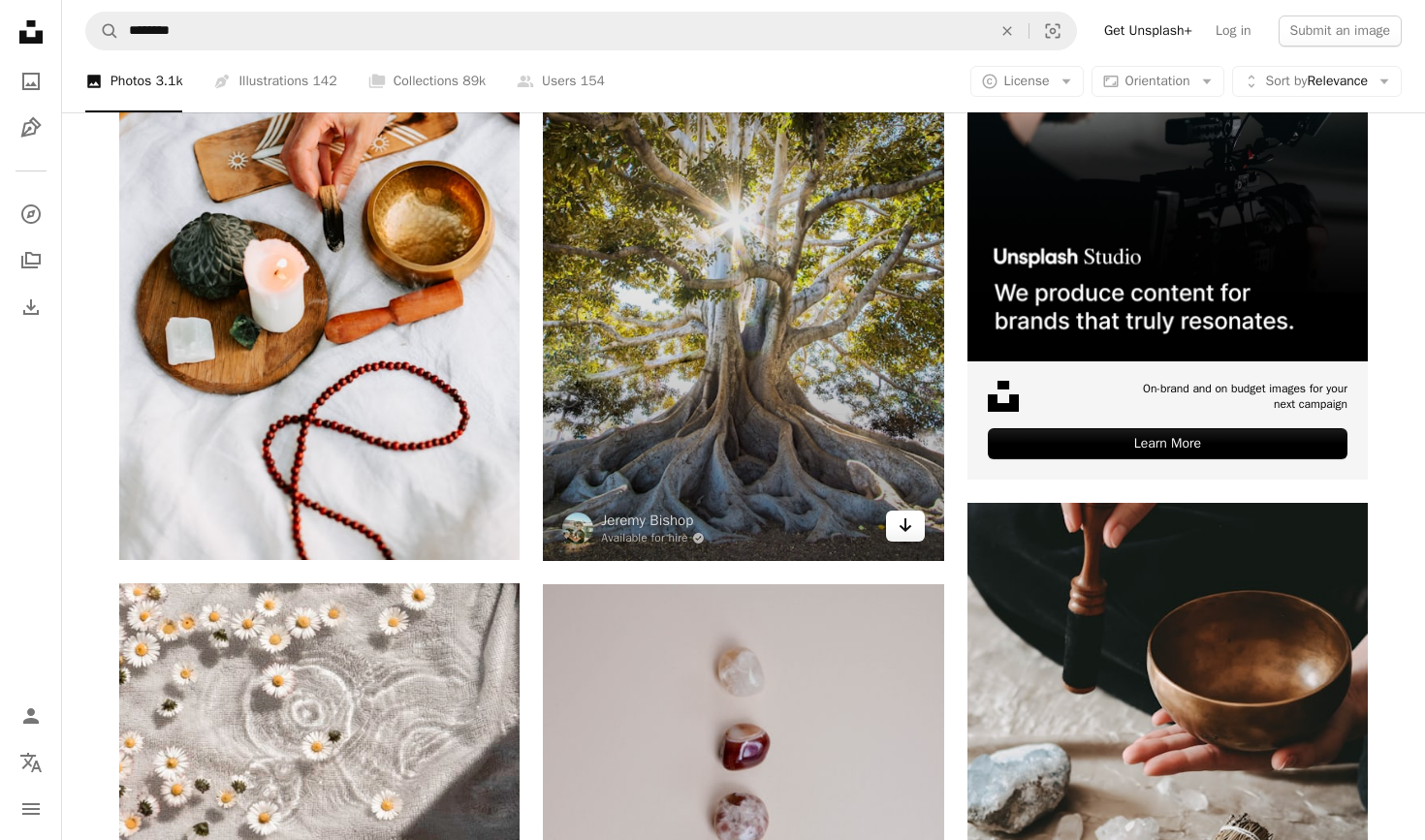 click on "Arrow pointing down" 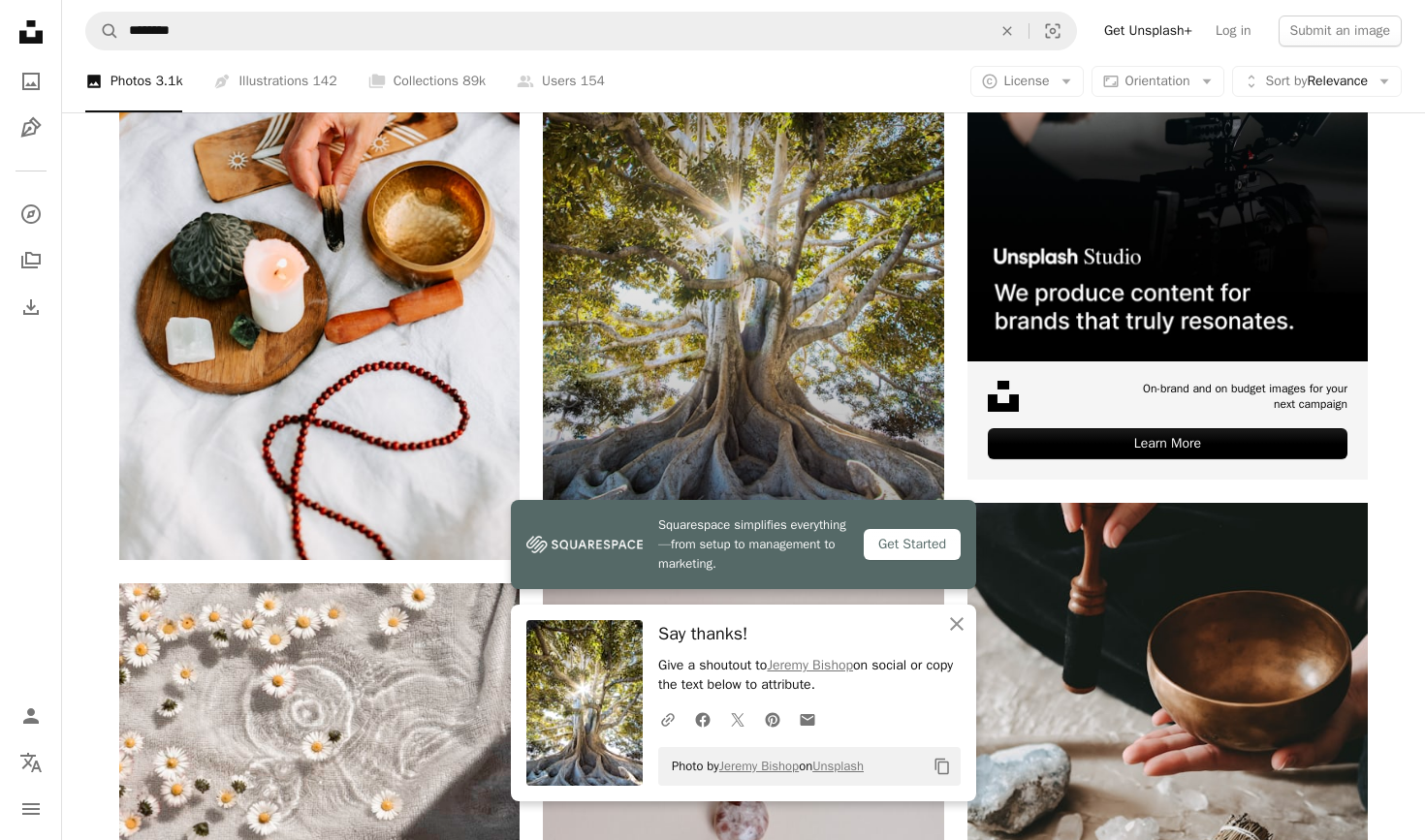 click at bounding box center [743, 261] 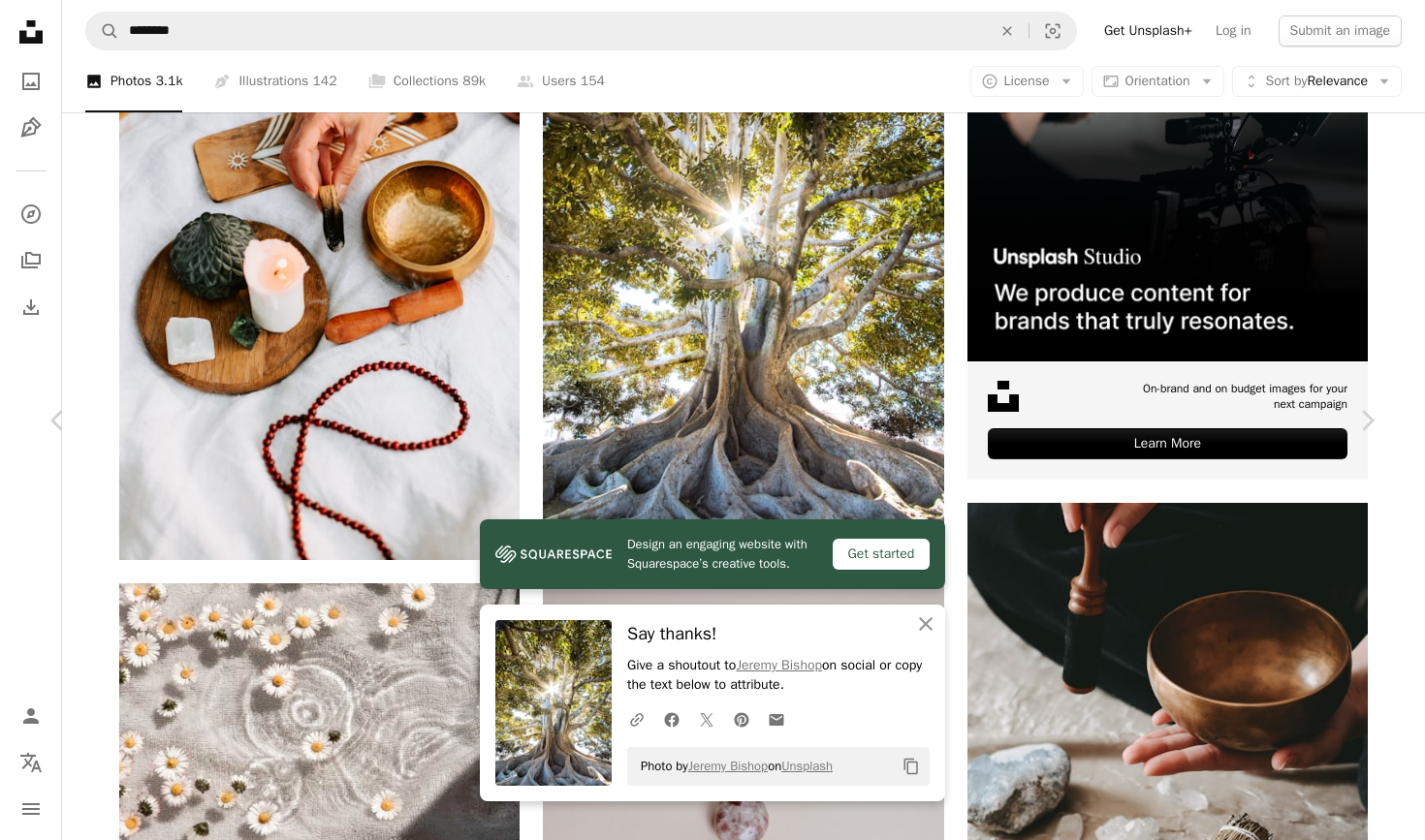 scroll, scrollTop: 1854, scrollLeft: 0, axis: vertical 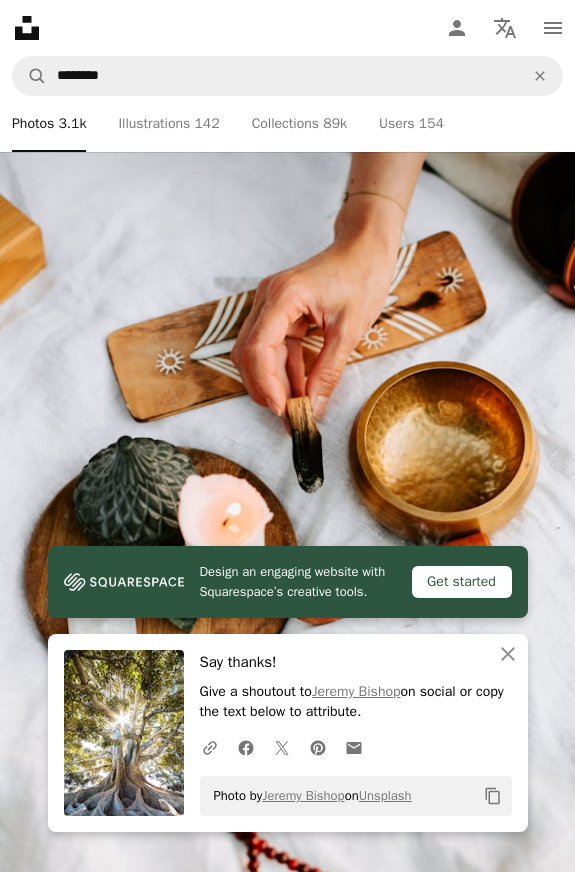 click on "Chevron down" 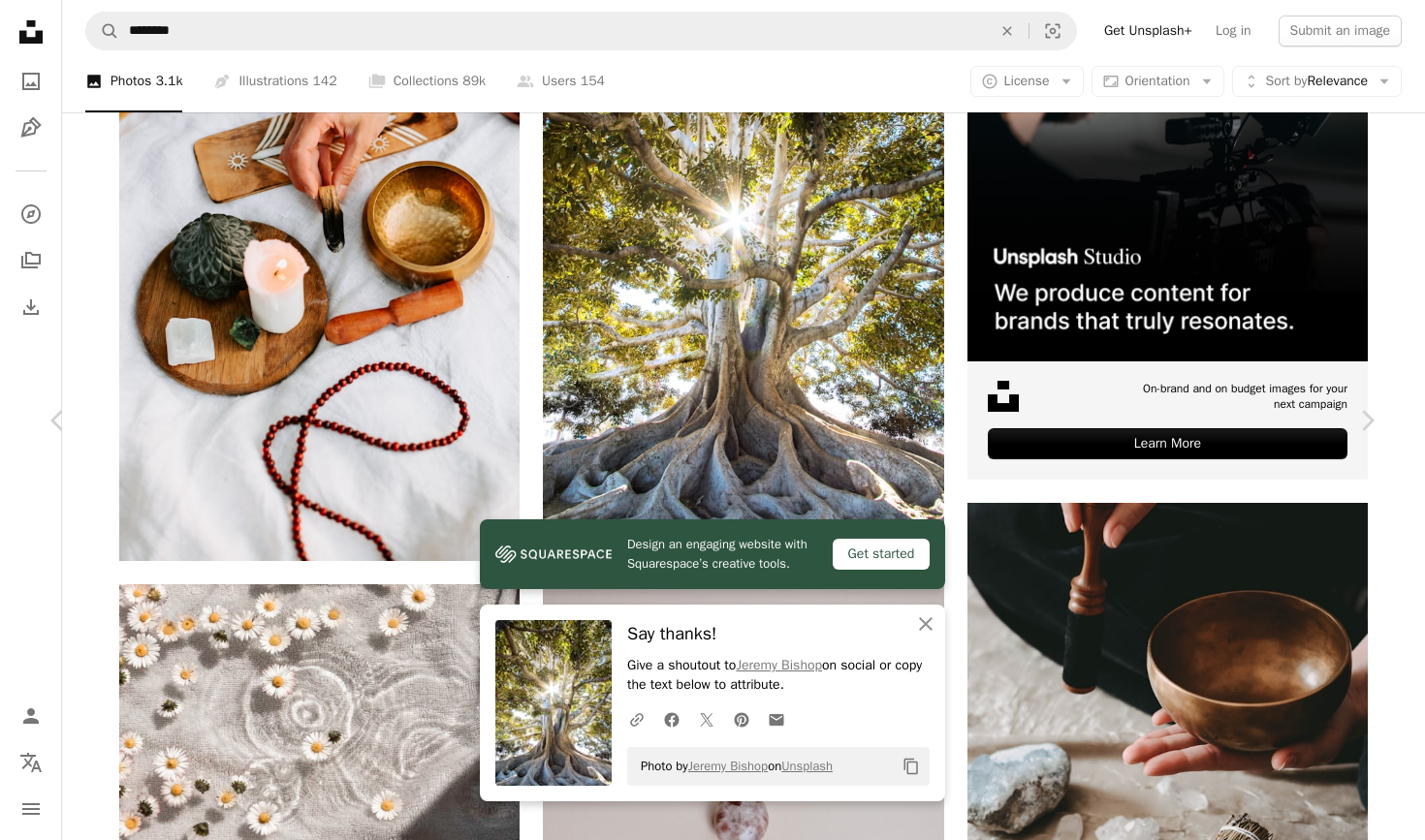 click on "An X shape Chevron left Chevron right Chevron right Design an engaging website with Squarespace’s creative tools. Get started An X shape Close Say thanks! Give a shoutout to  [FIRST] [LAST]  on social or copy the text below to attribute. A URL sharing icon (chains) Facebook icon X (formerly Twitter) icon Pinterest icon An envelope Photo by  [FIRST] [LAST]  on  Unsplash
Copy content [FIRST] [LAST] Available for hire A checkmark inside of a circle A heart A plus sign Download free Chevron down Zoom in Views 123,107,155 Downloads 1,588,076 Featured in Photos ,  Nature ,  Health & Wellness A forward-right arrow Share Info icon Info More Actions Finding my roots A map marker [CITY], [COUNTRY] Calendar outlined Published on  [DATE], [YEAR] Camera Canon, EOS 7D Mark II Safety Free to use under the  Unsplash License wallpaper background forest texture green pattern wellness leaves nature background leaf life wallpapers california sunlight forest wallpaper backgrounds tree background forest background old  |   ↗" at bounding box center [712, 8227] 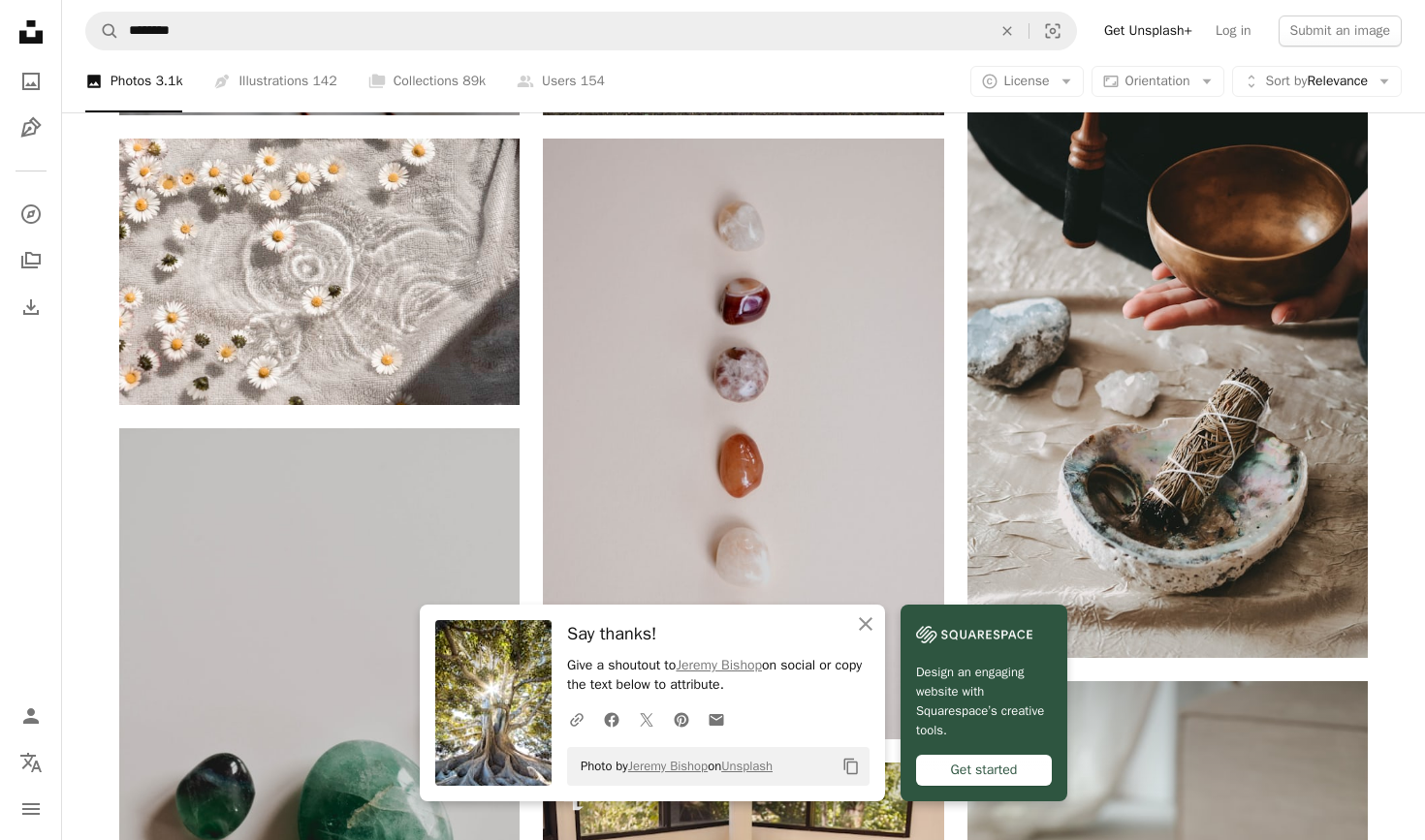 scroll, scrollTop: 896, scrollLeft: 0, axis: vertical 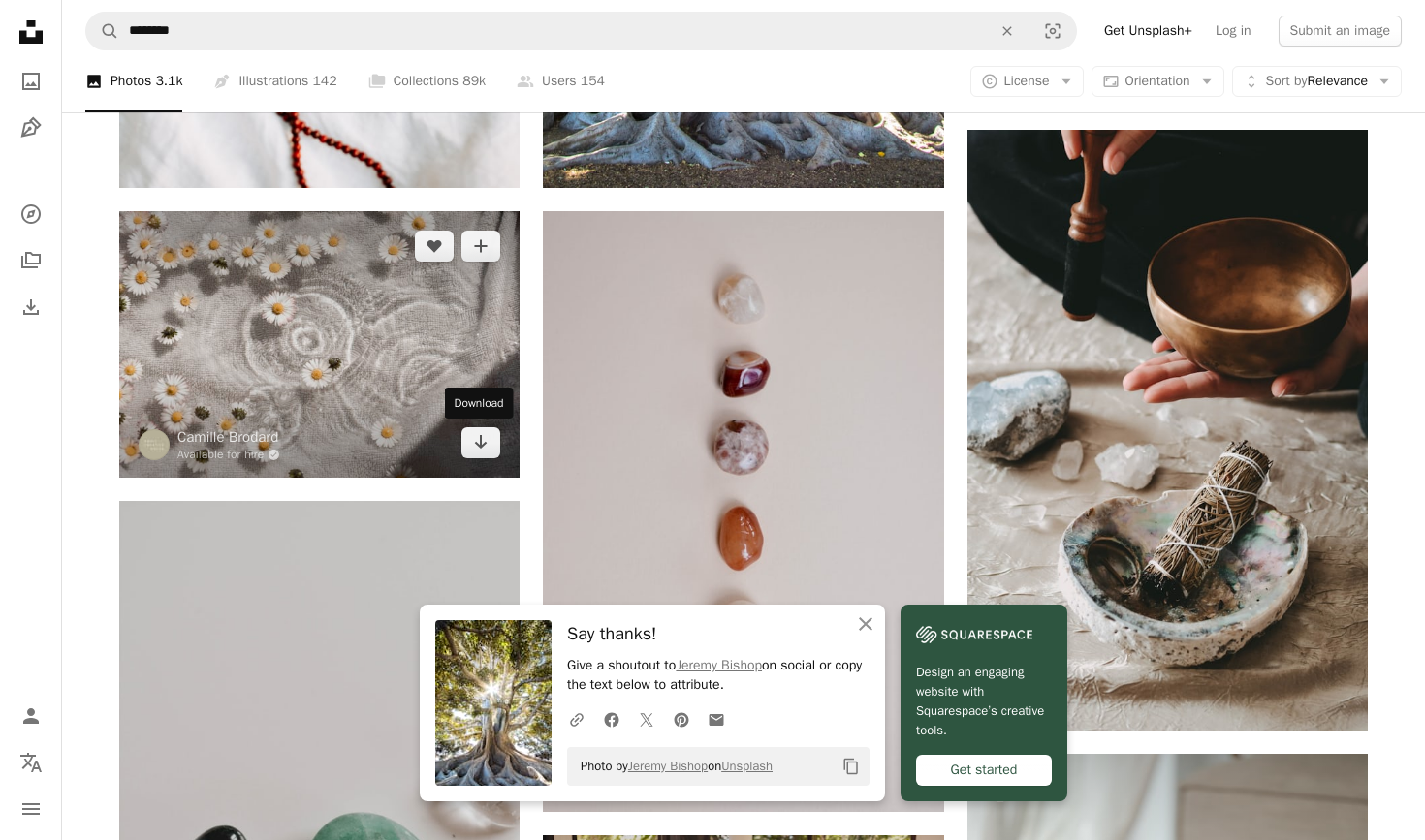 click at bounding box center (319, 345) 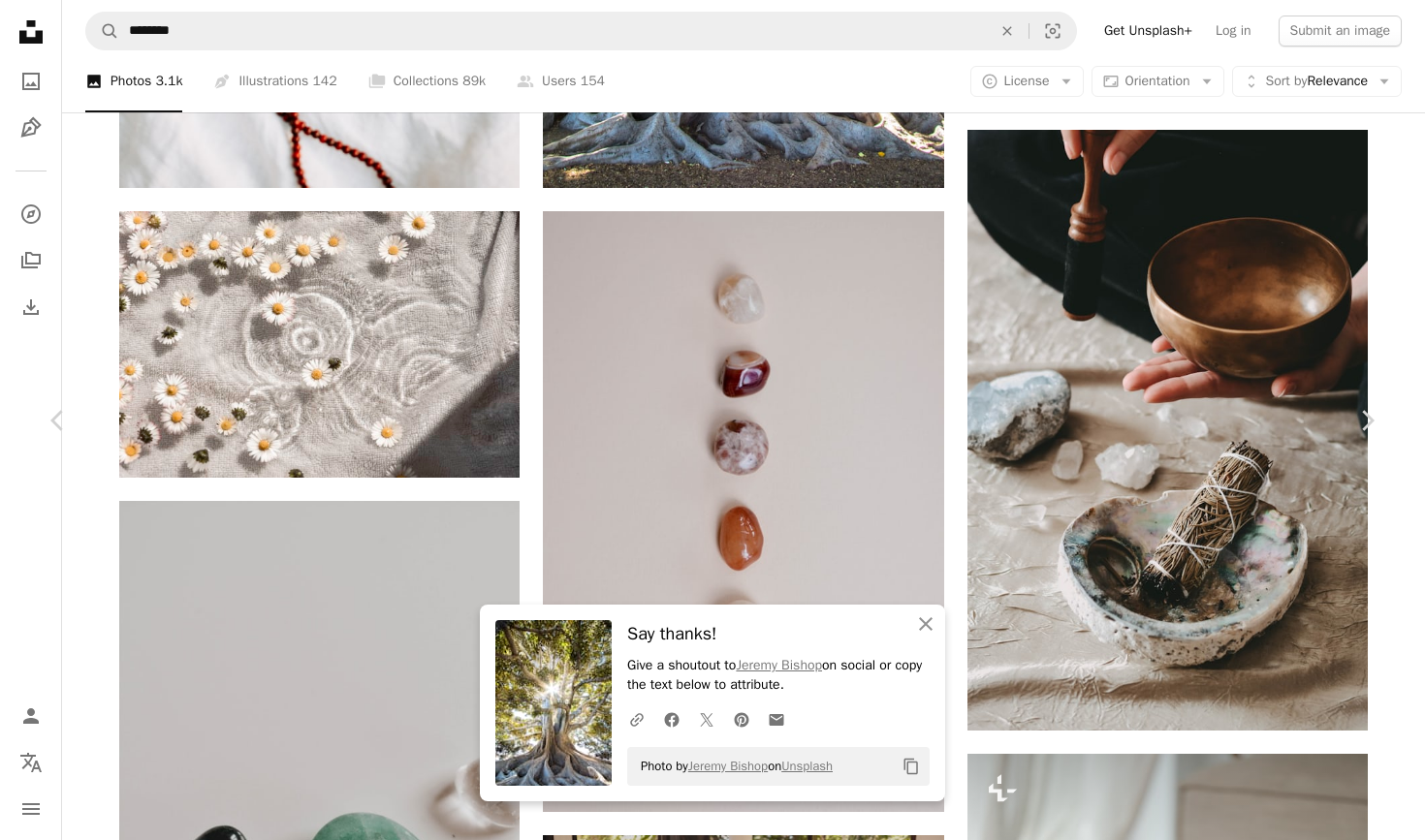 click on "Chevron down" 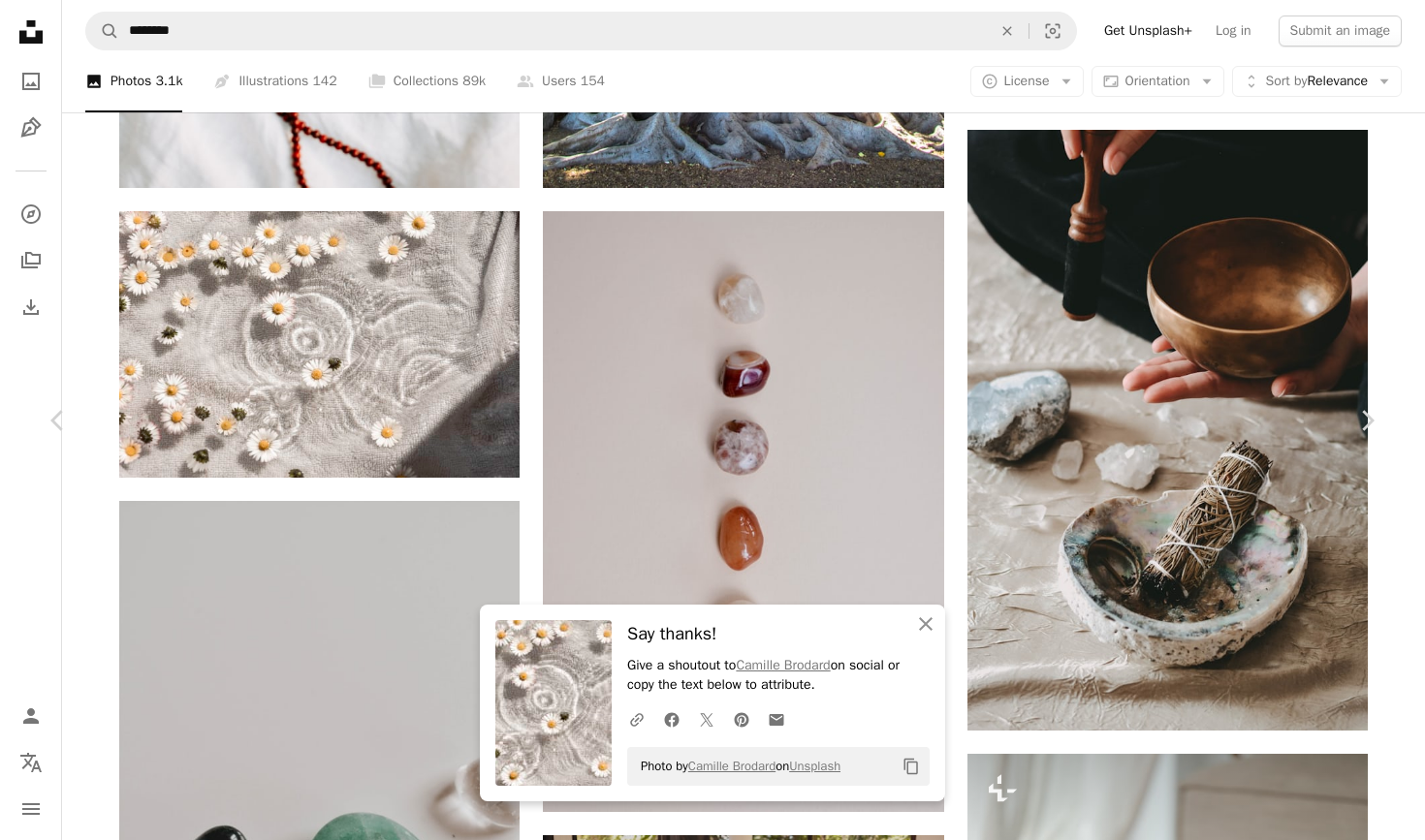click on "Zoom in" at bounding box center (705, 7855) 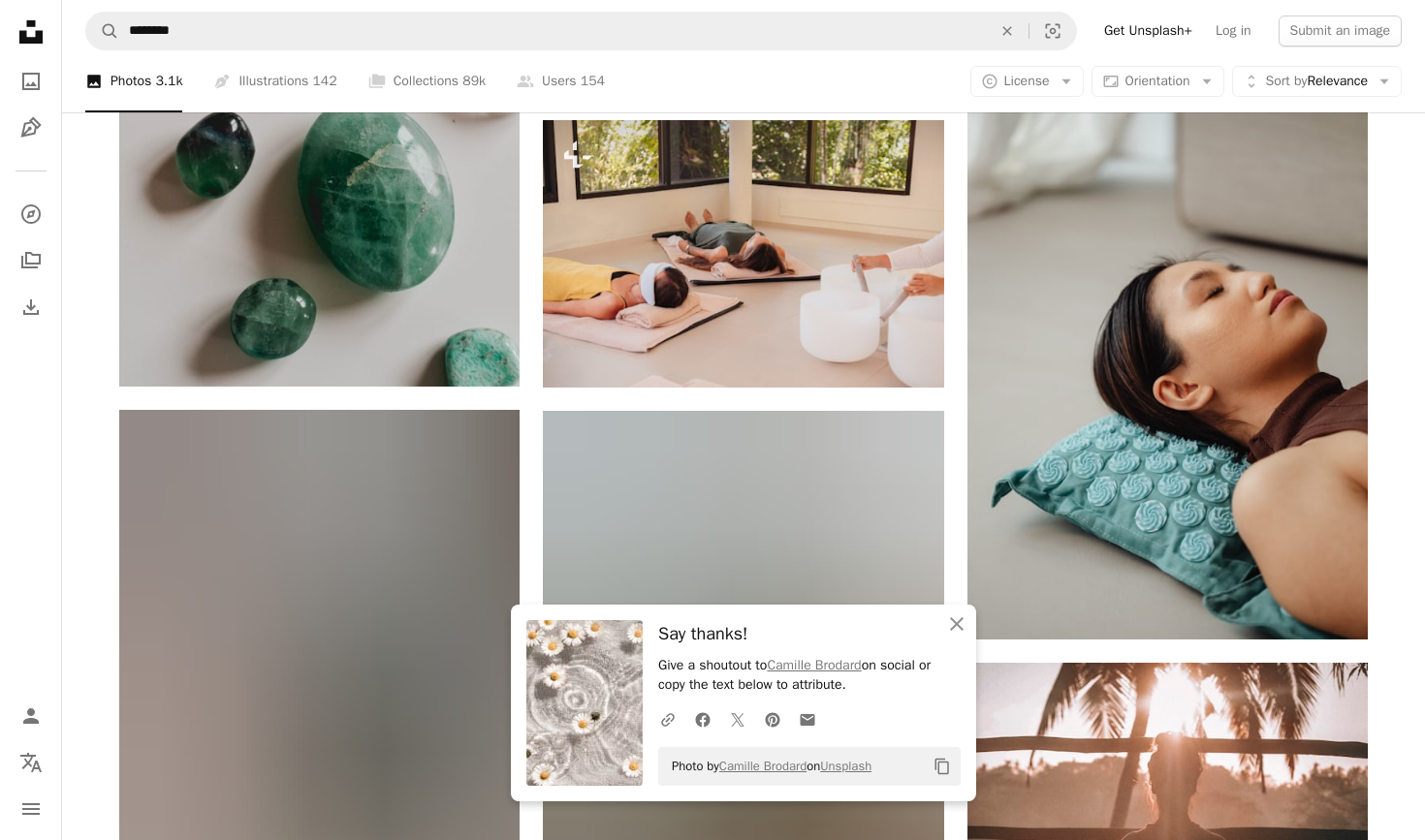scroll, scrollTop: 1629, scrollLeft: 0, axis: vertical 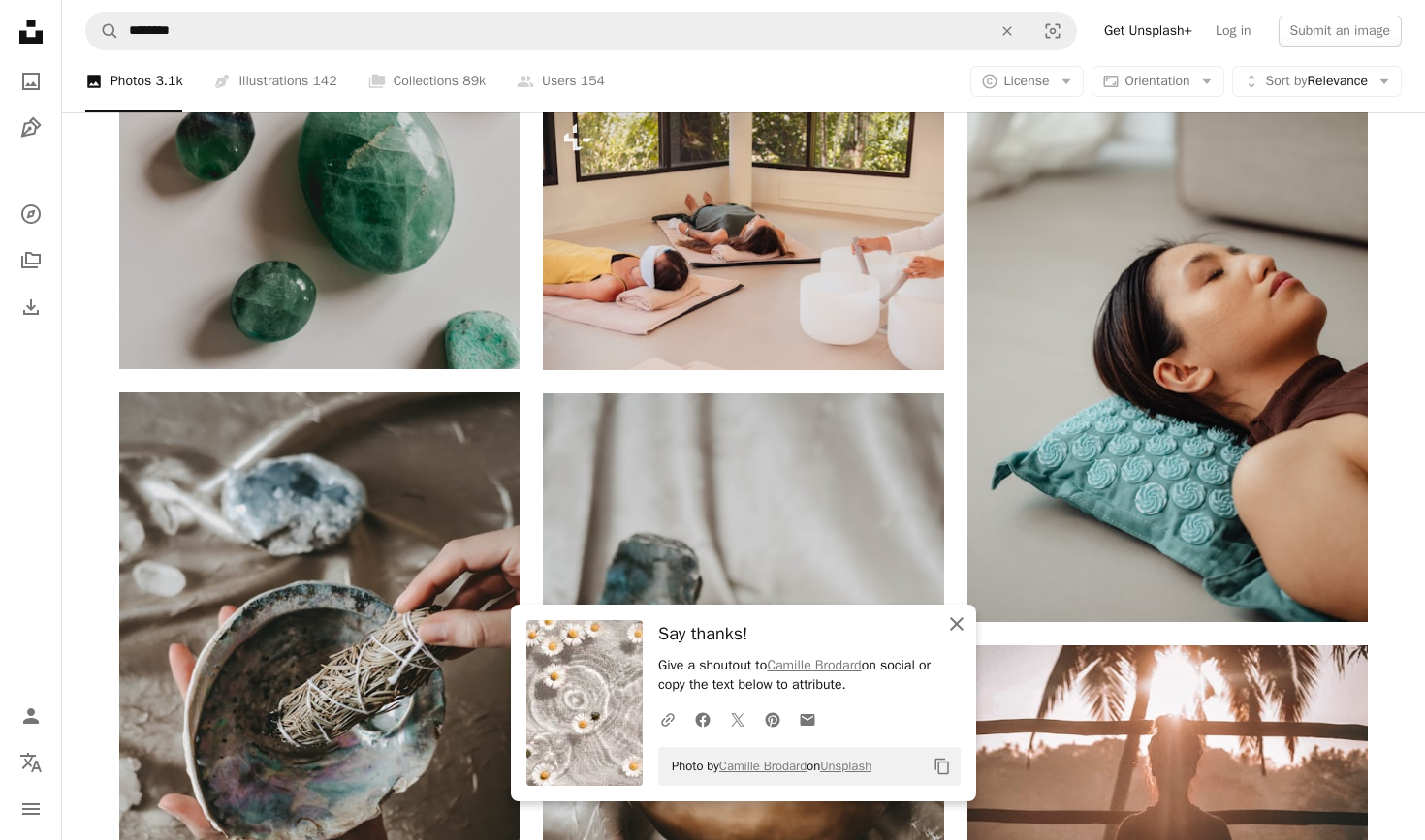 click on "An X shape Close" at bounding box center (957, 624) 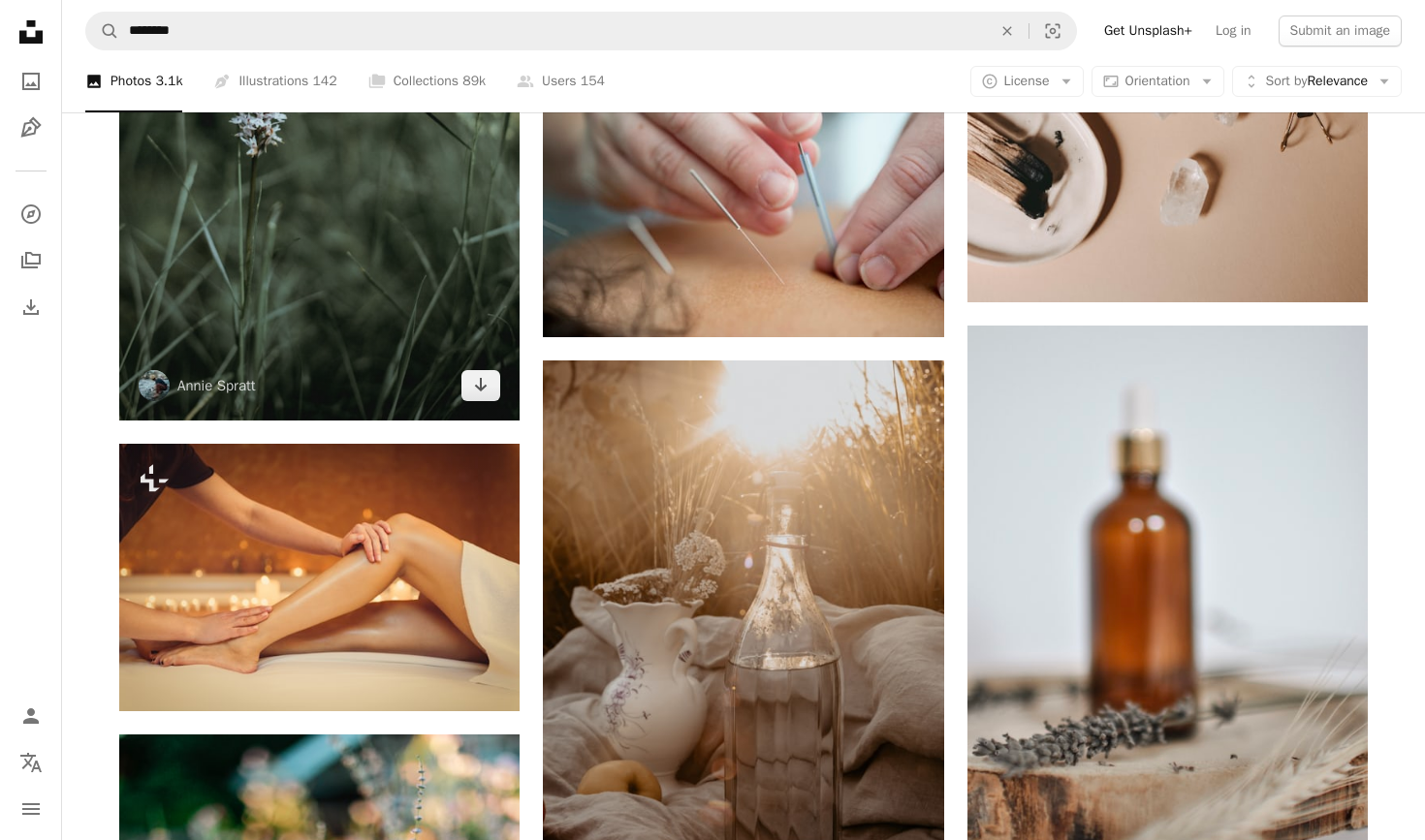 scroll, scrollTop: 7855, scrollLeft: 0, axis: vertical 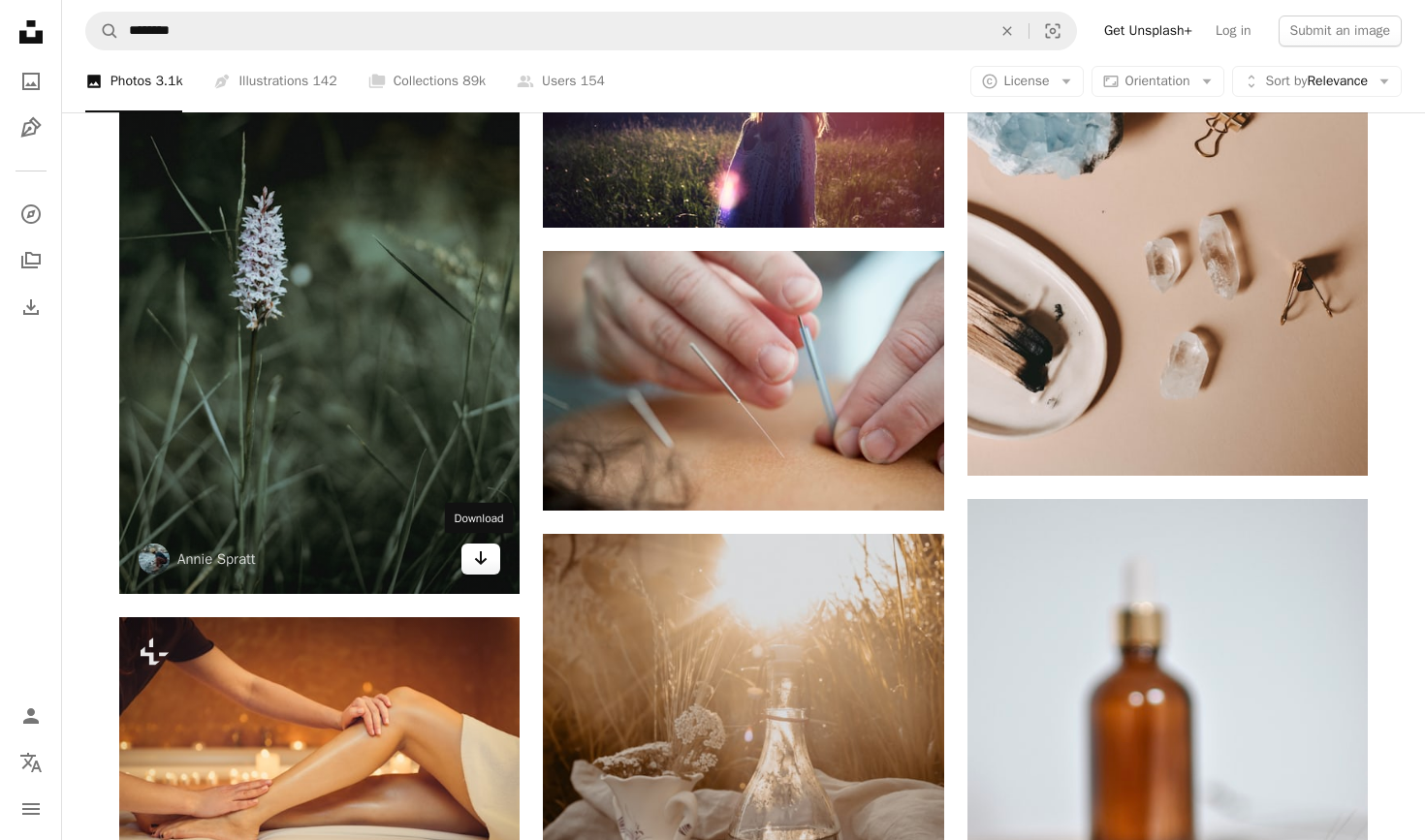 click 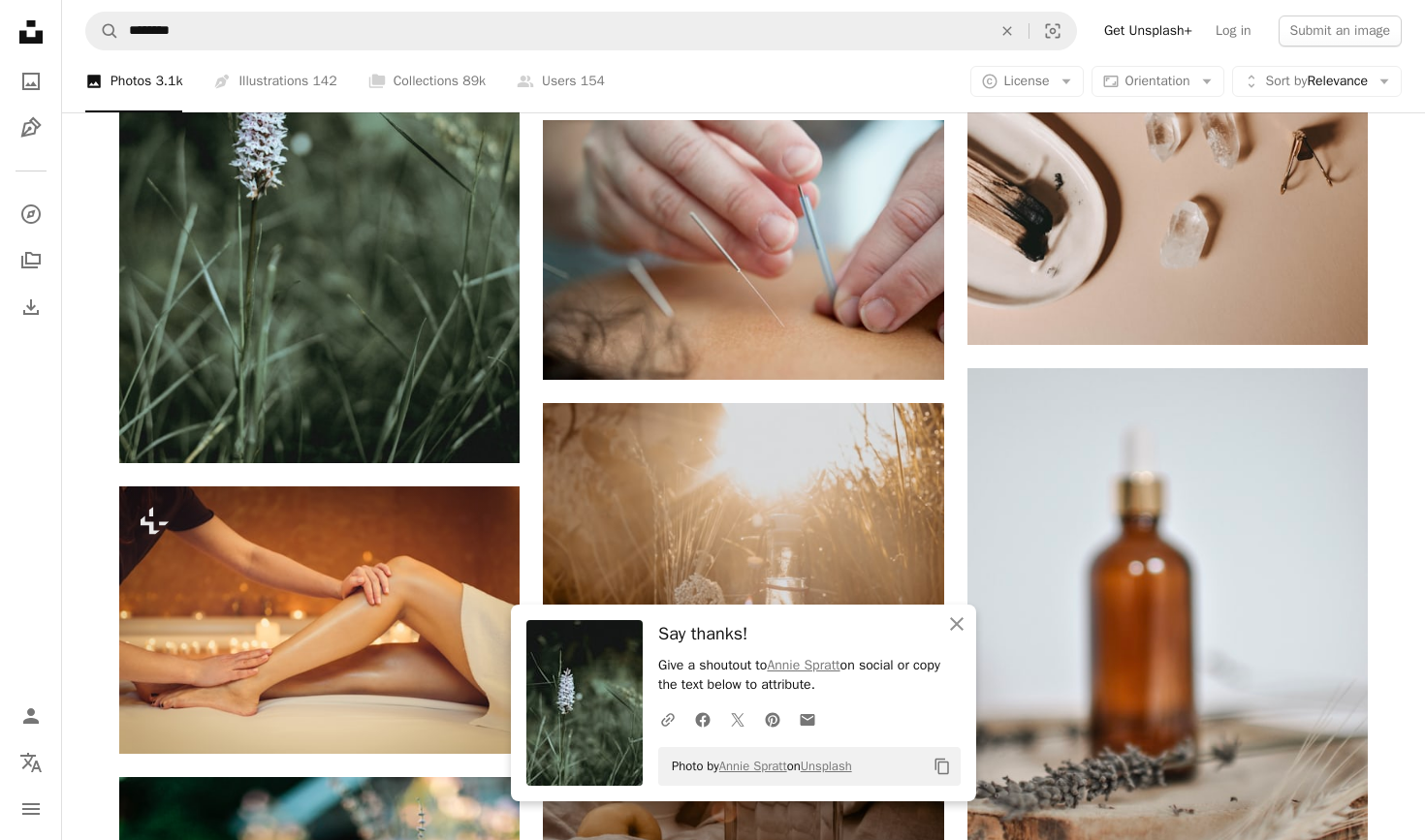 scroll, scrollTop: 8095, scrollLeft: 0, axis: vertical 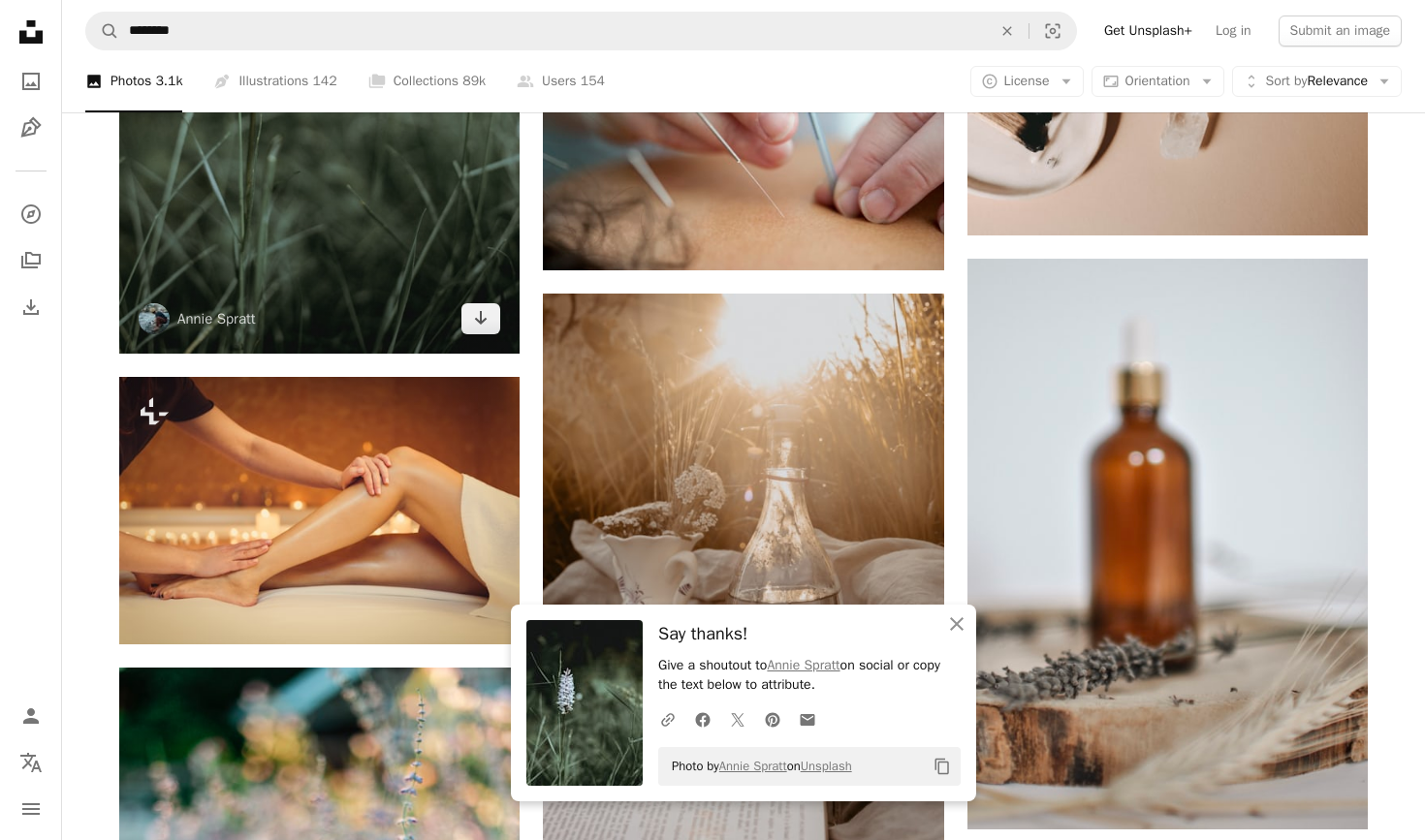 click at bounding box center [319, 52] 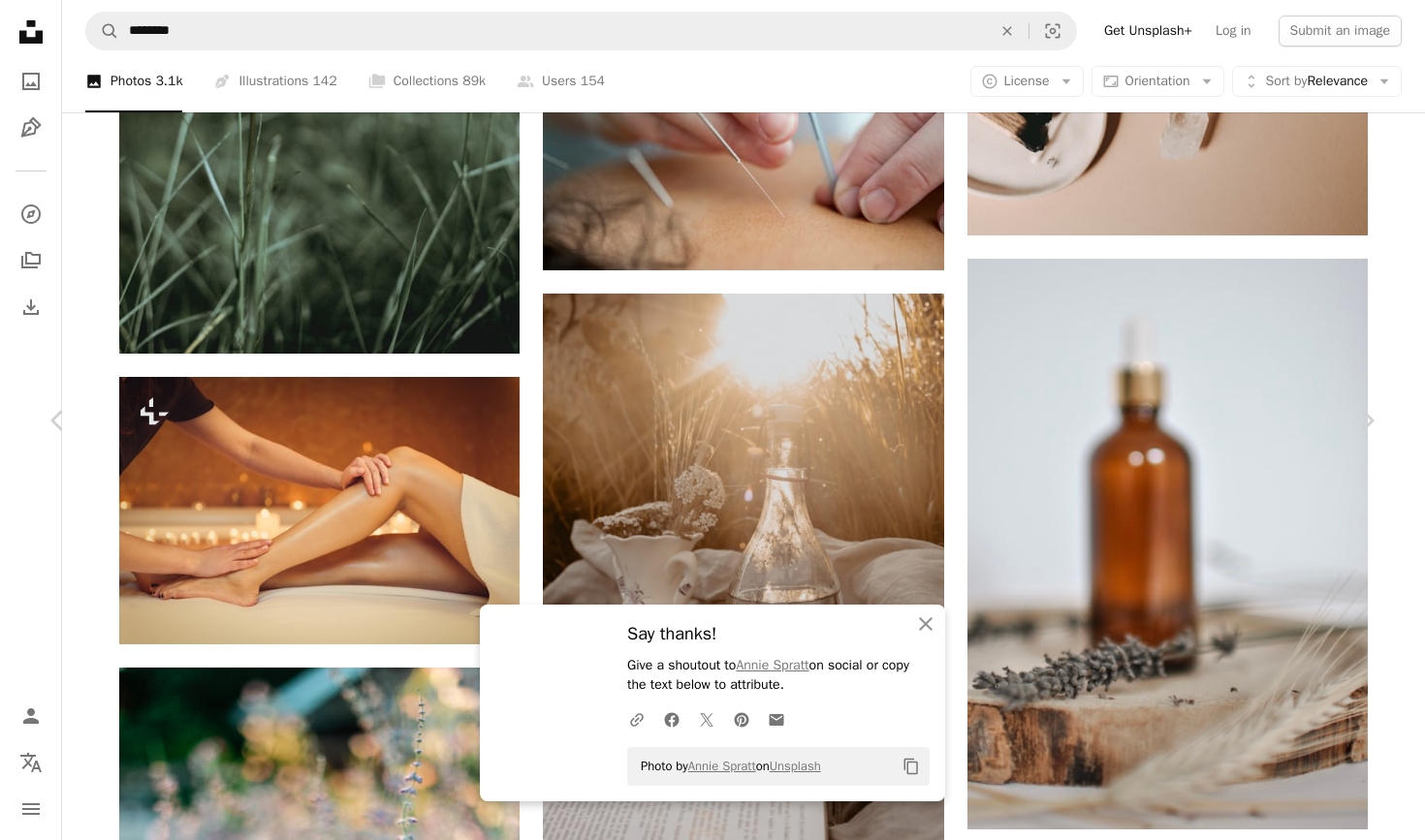 scroll, scrollTop: 3806, scrollLeft: 0, axis: vertical 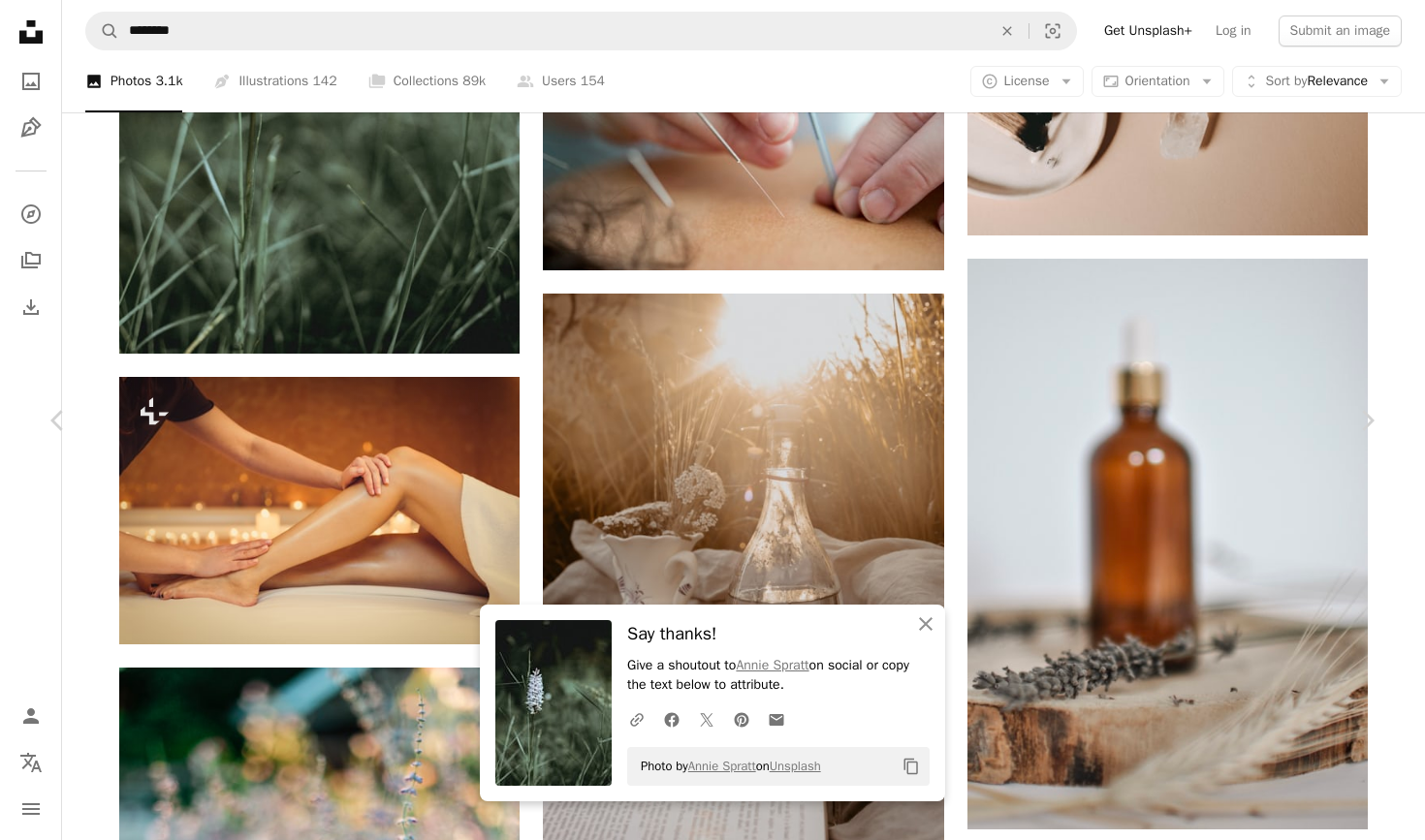 click 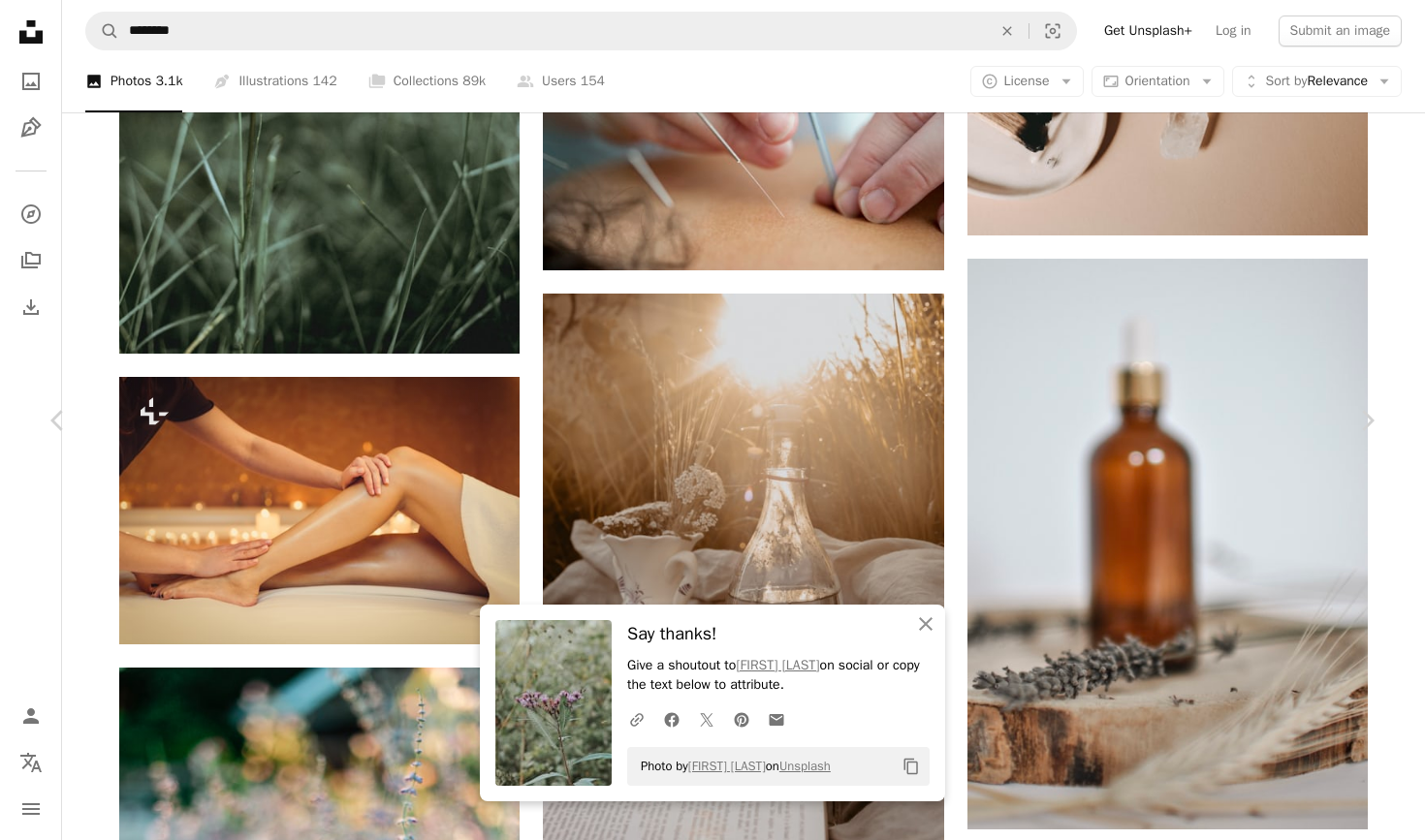 scroll, scrollTop: 6119, scrollLeft: 0, axis: vertical 